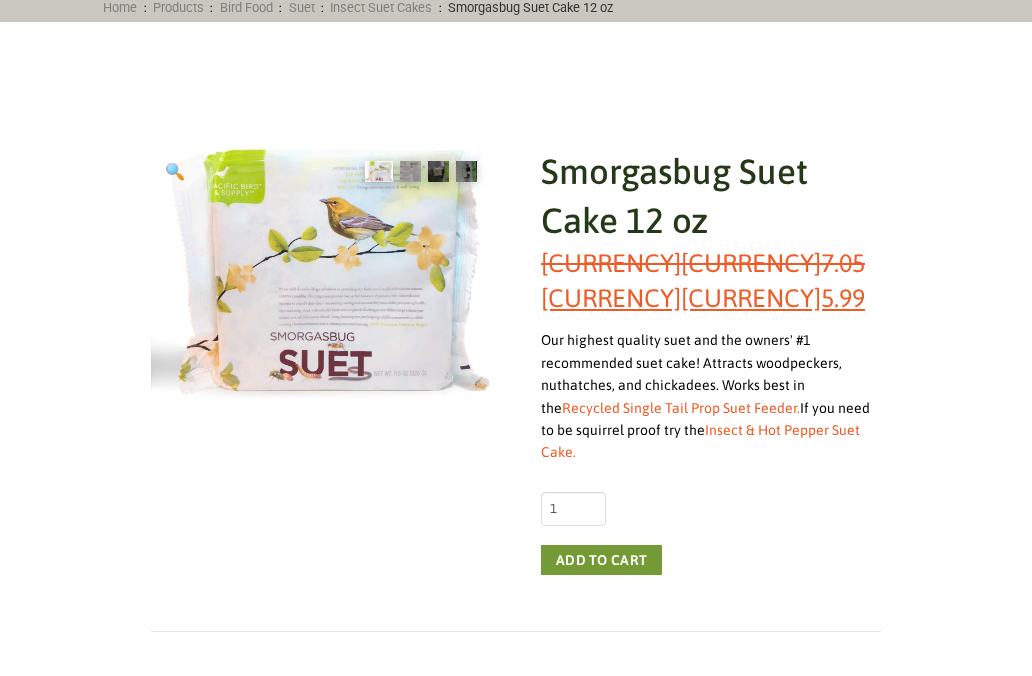 scroll, scrollTop: 200, scrollLeft: 0, axis: vertical 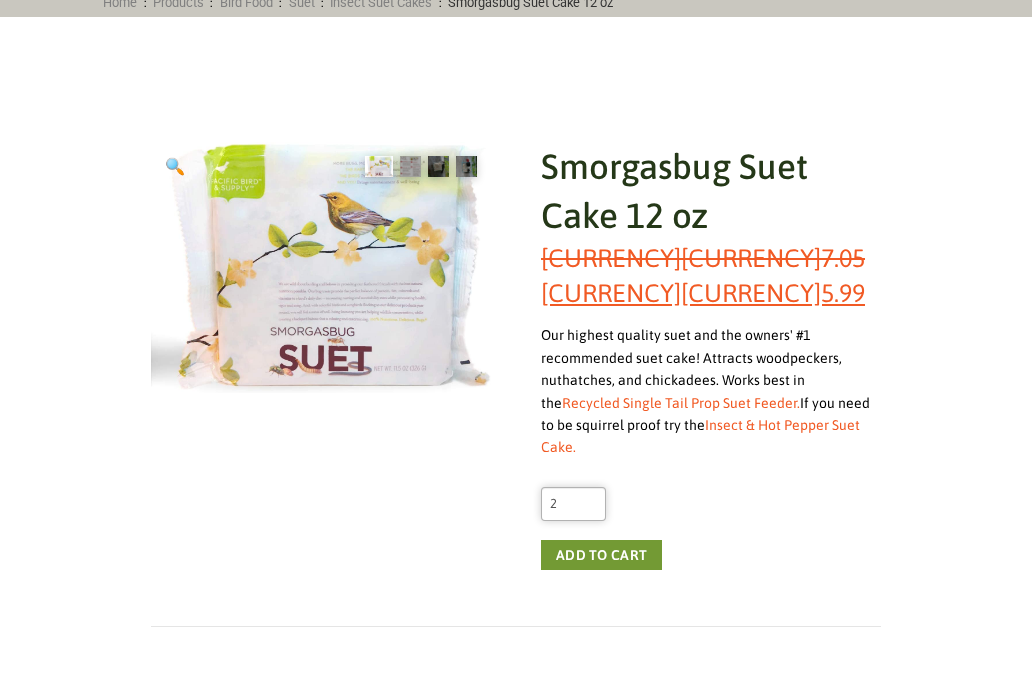 click on "2" at bounding box center [573, 504] 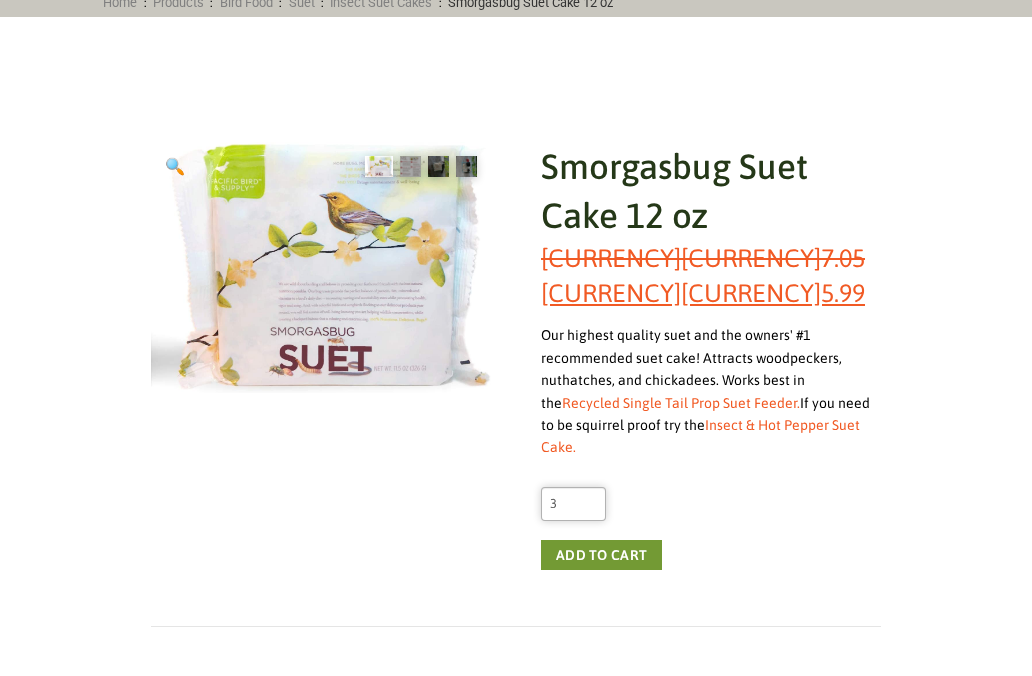 click on "3" at bounding box center [573, 504] 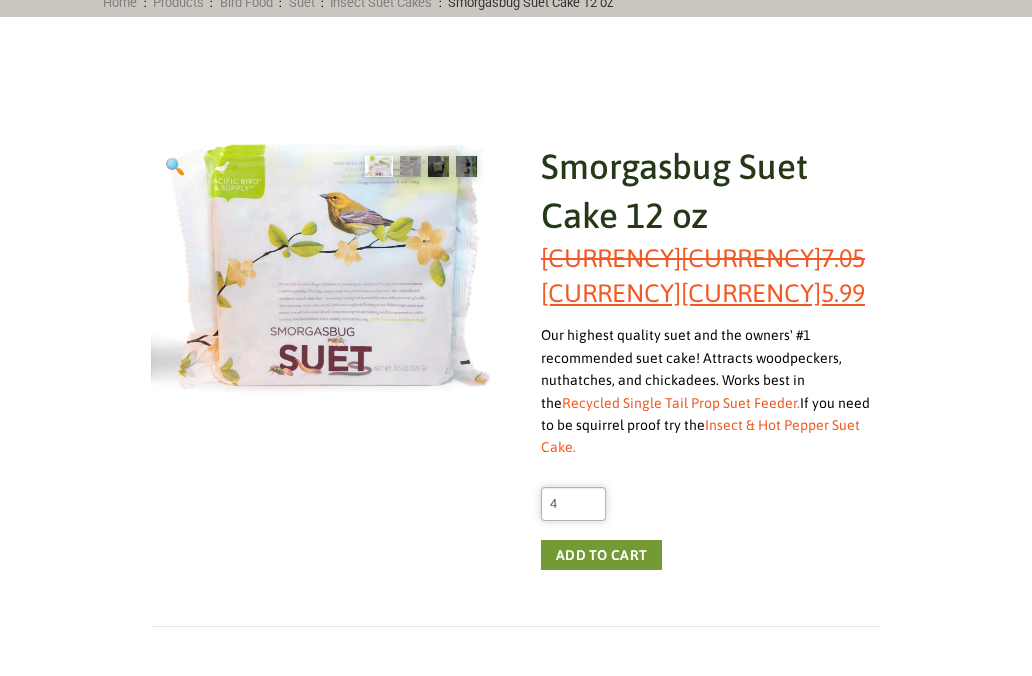 click on "4" at bounding box center [573, 504] 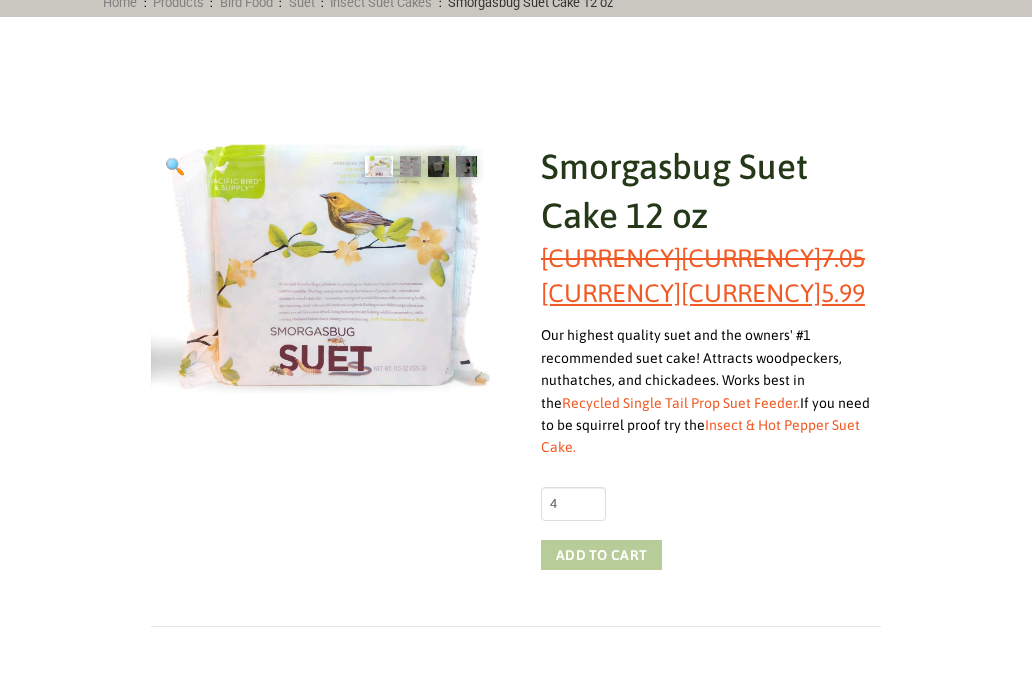click on "Add to cart" at bounding box center [601, 555] 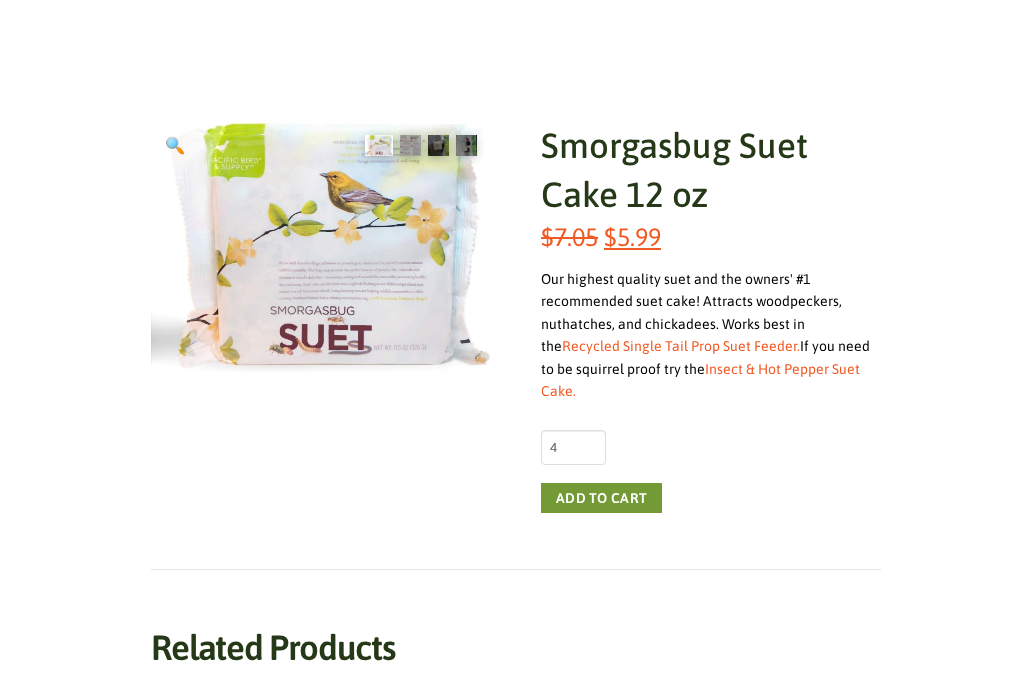 scroll, scrollTop: 237, scrollLeft: 0, axis: vertical 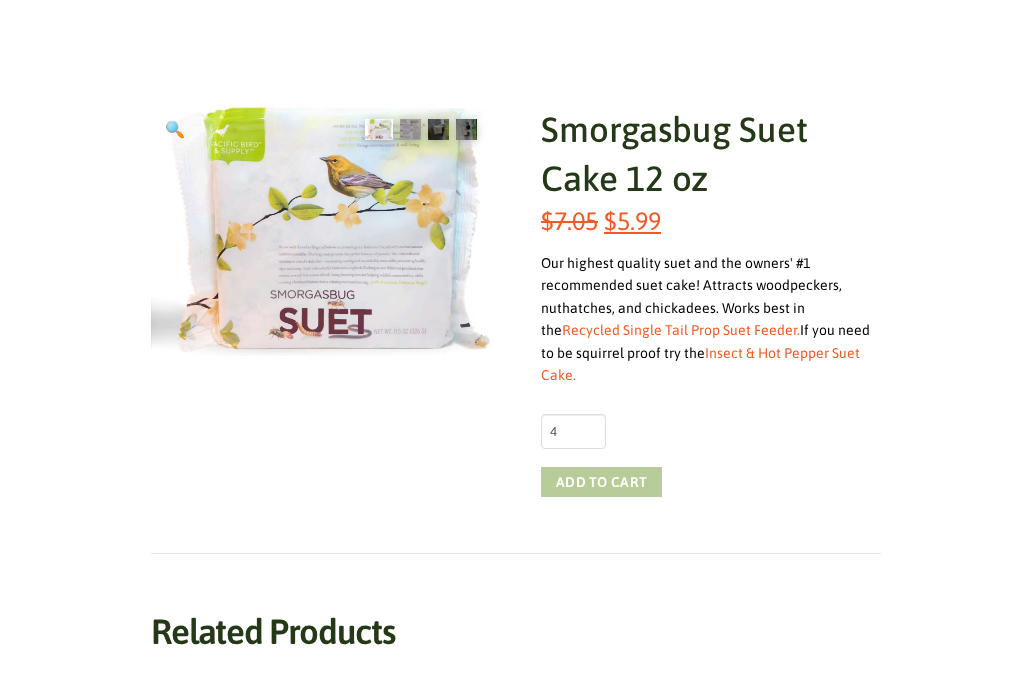 click on "Add to cart" at bounding box center [601, 482] 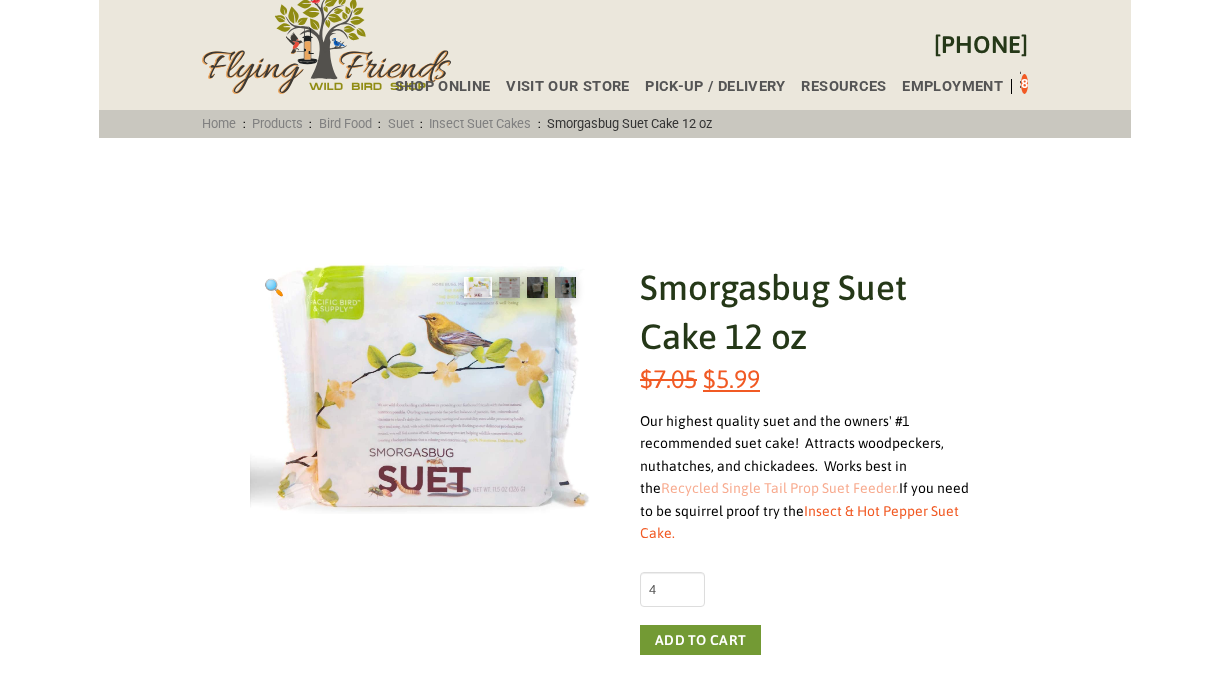 scroll, scrollTop: 106, scrollLeft: 0, axis: vertical 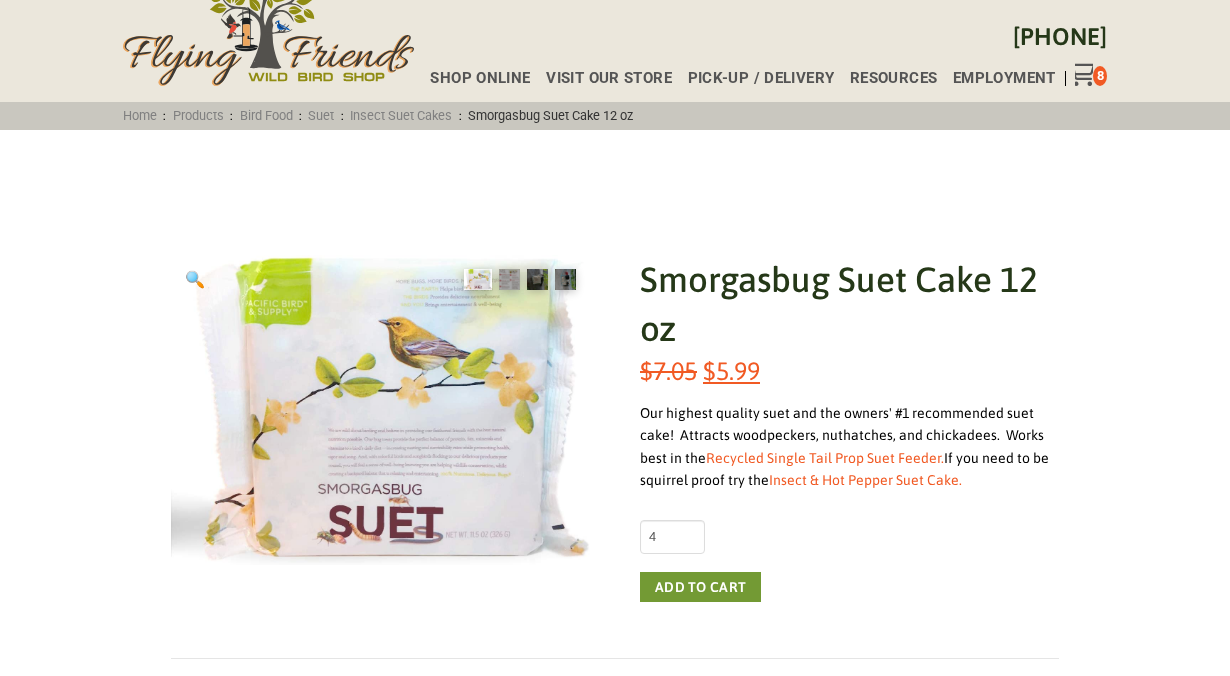 click on "8" at bounding box center [1100, 75] 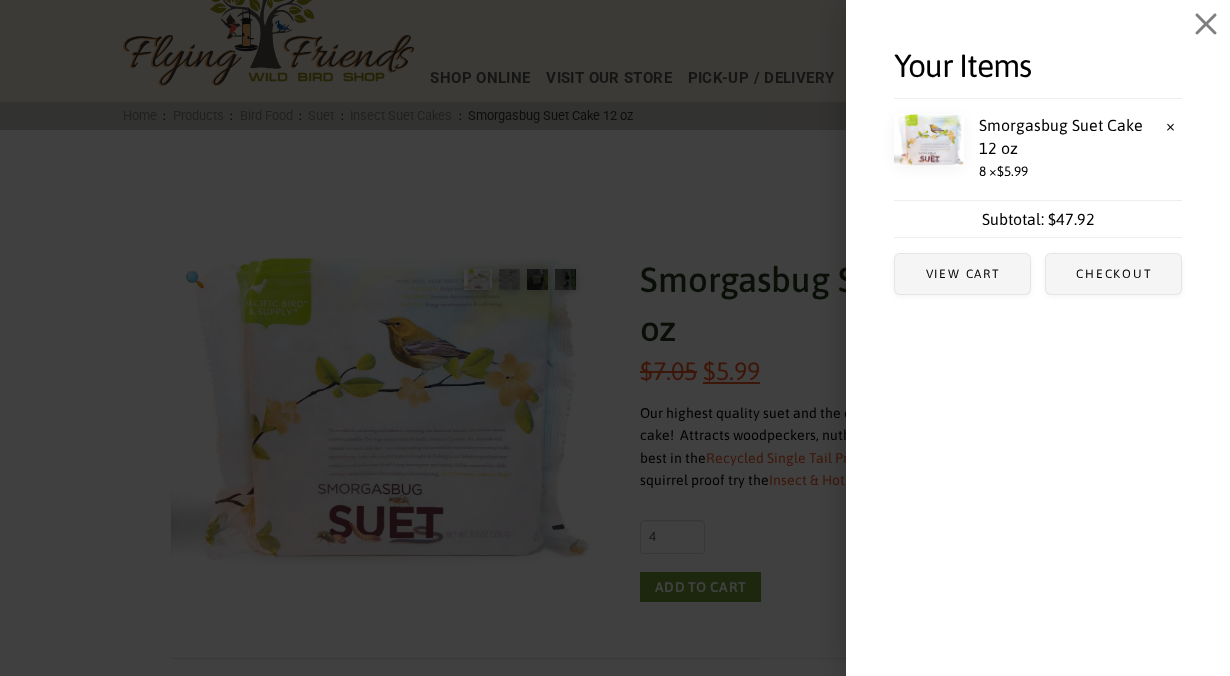 click on "8 ×  $ 5.99" at bounding box center [1038, 172] 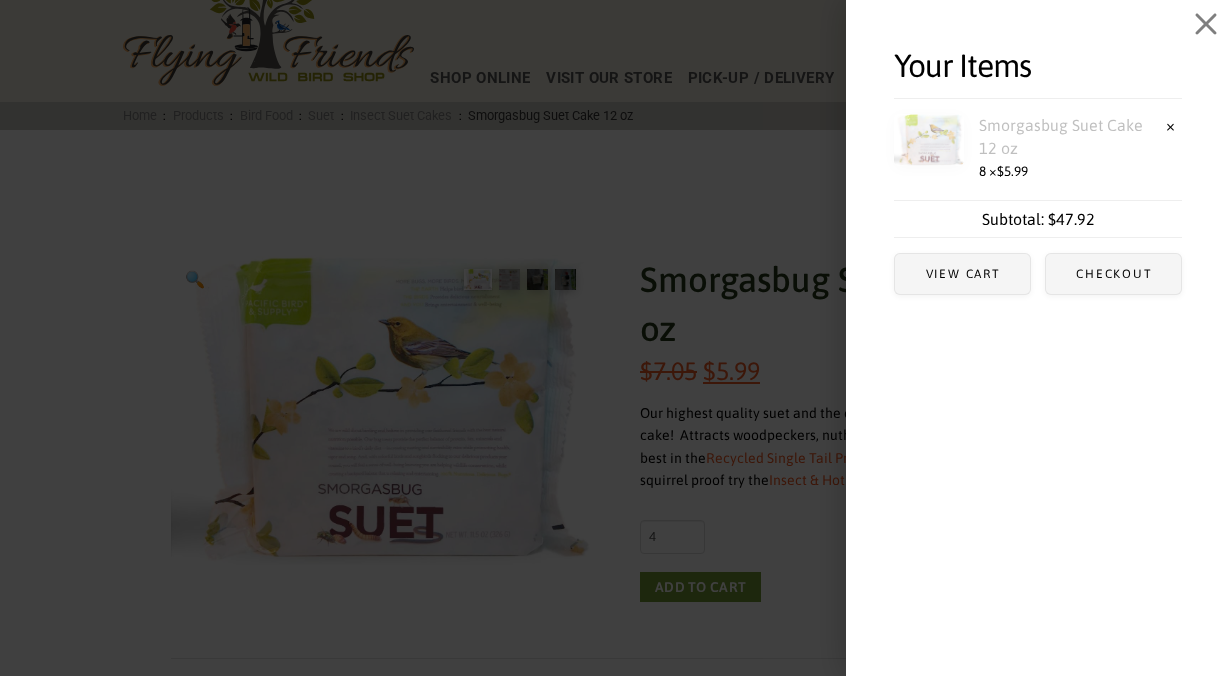 click on "Smorgasbug Suet Cake 12 oz" at bounding box center [1030, 136] 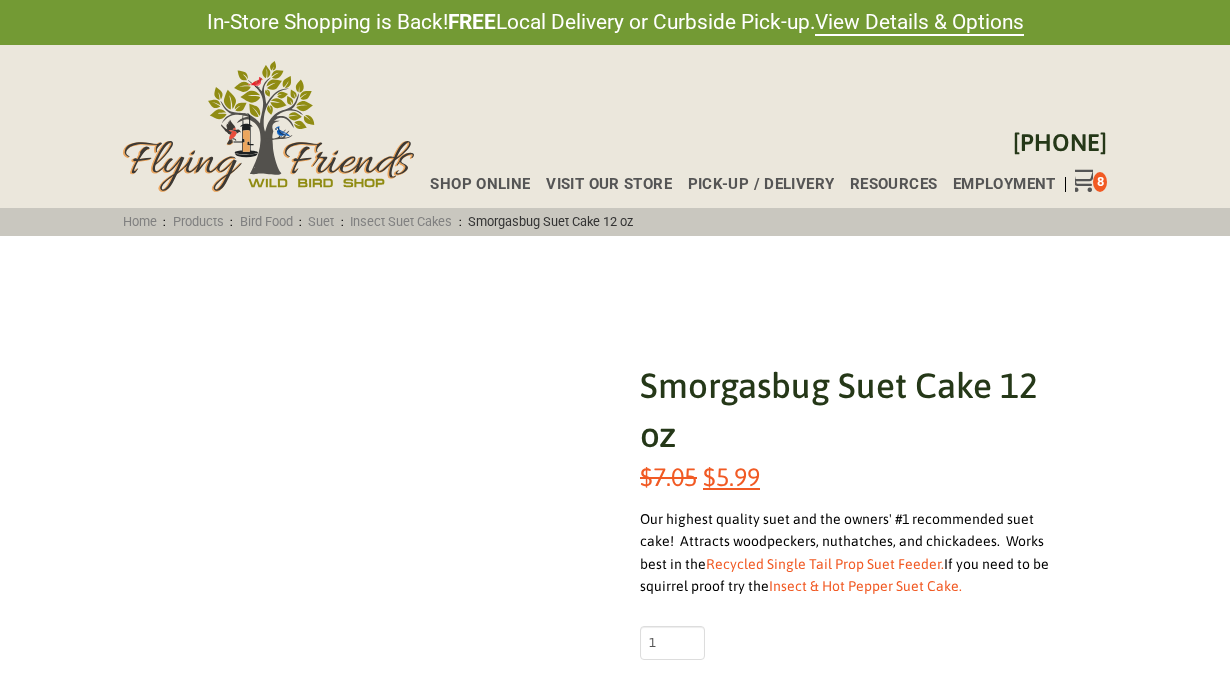 scroll, scrollTop: 0, scrollLeft: 0, axis: both 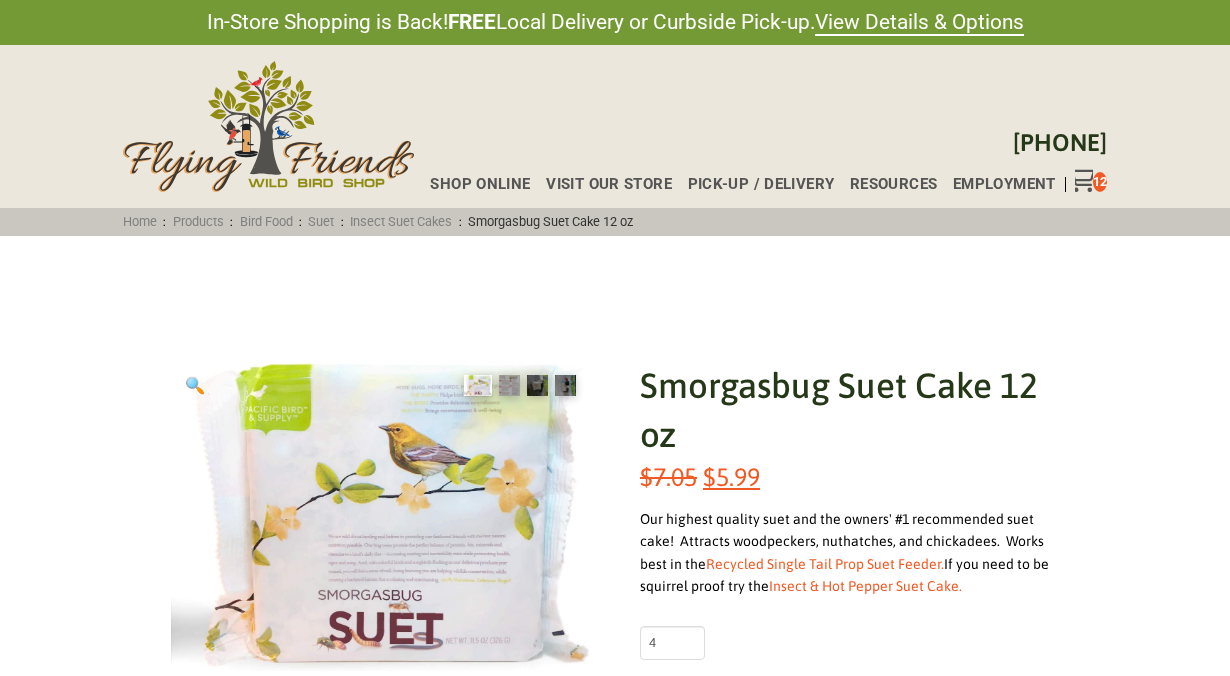 click at bounding box center (1080, 180) 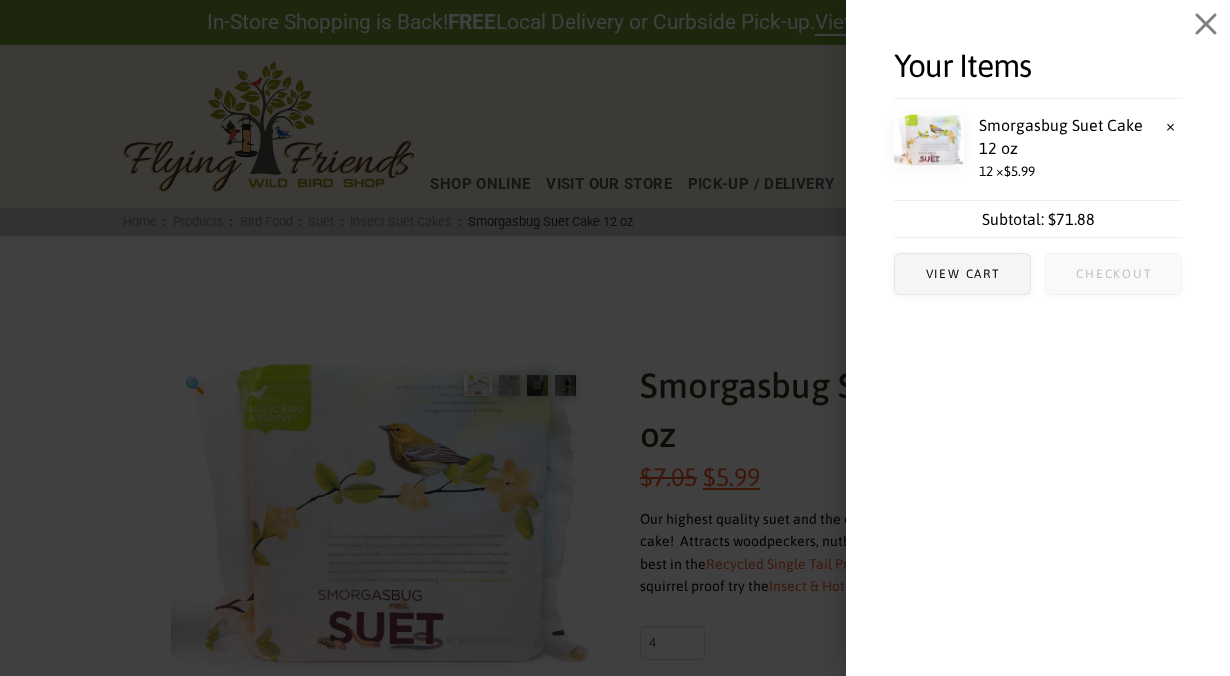 click on "Checkout" at bounding box center (1114, 274) 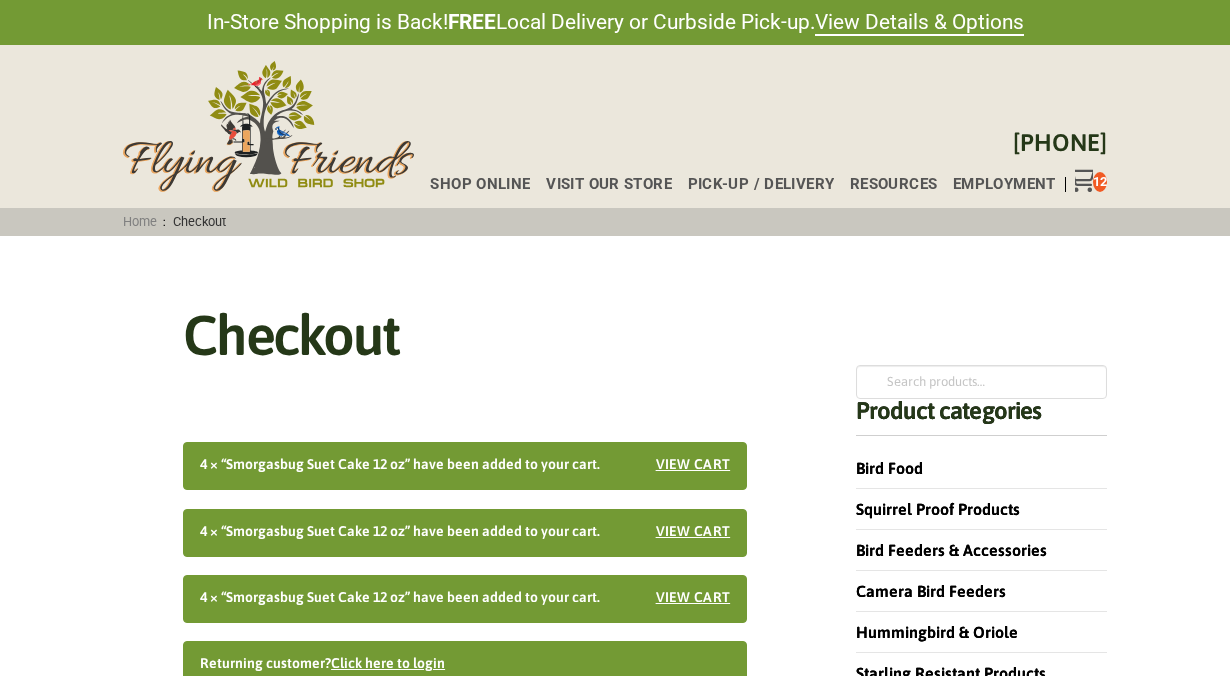 scroll, scrollTop: 0, scrollLeft: 0, axis: both 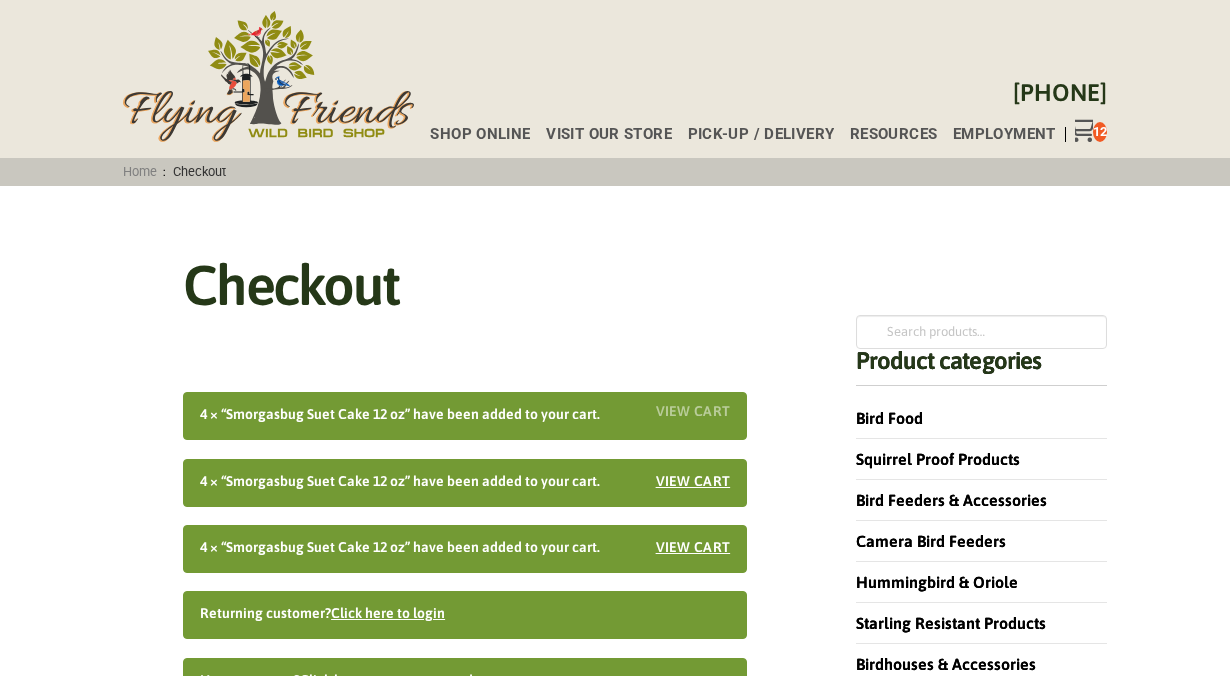 click on "View cart" at bounding box center (693, 411) 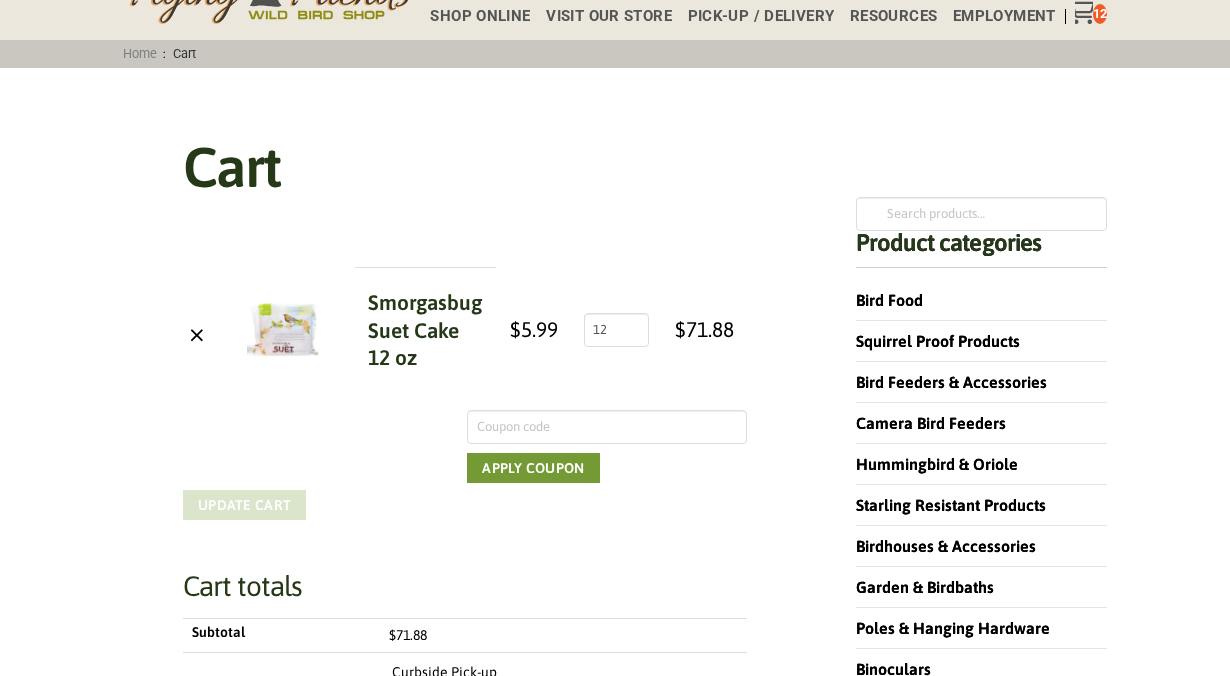 scroll, scrollTop: 170, scrollLeft: 0, axis: vertical 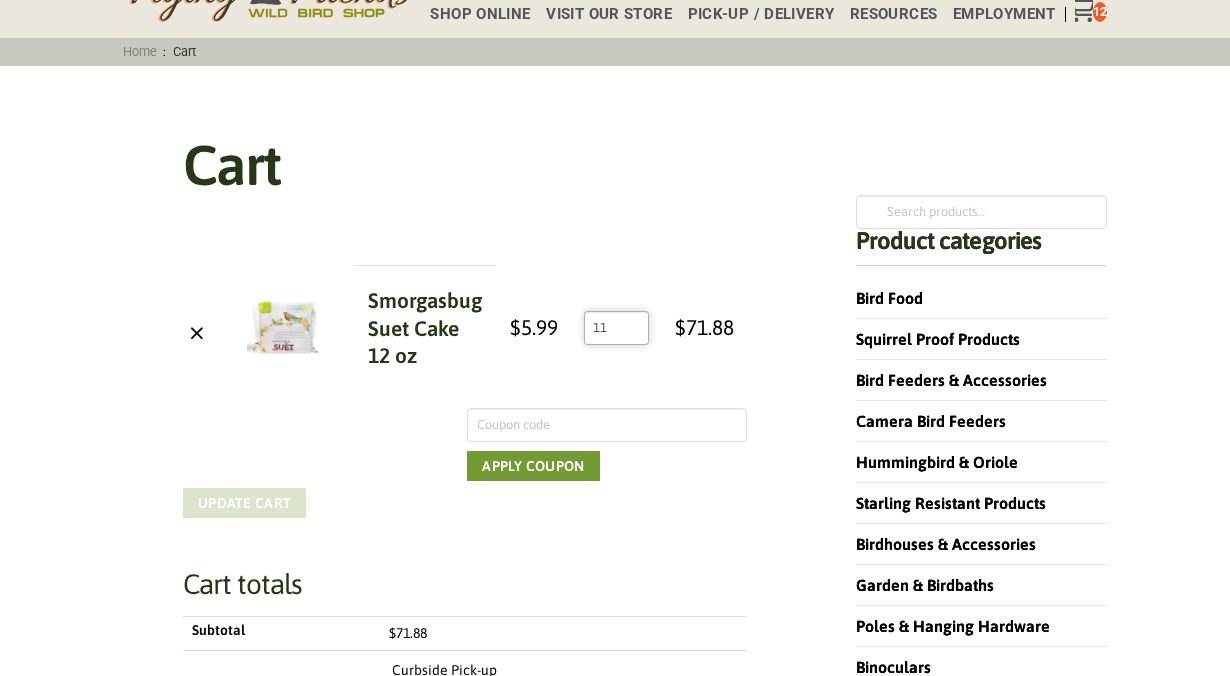 click on "11" at bounding box center (616, 328) 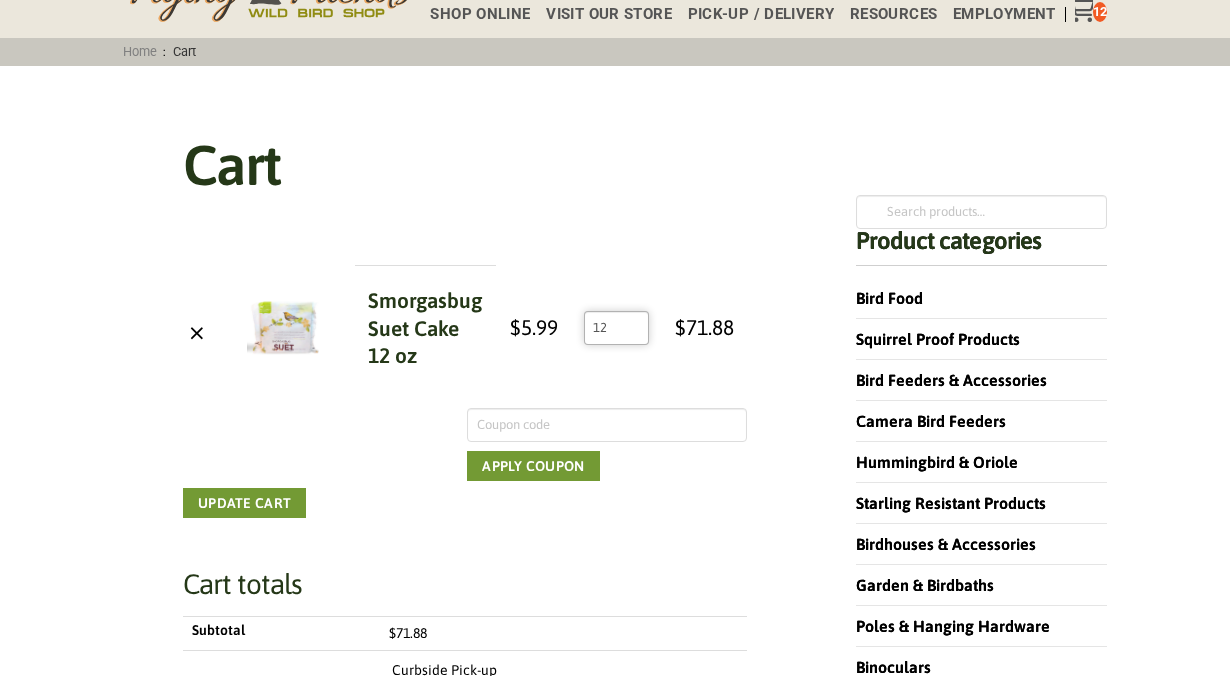 click on "12" at bounding box center [616, 328] 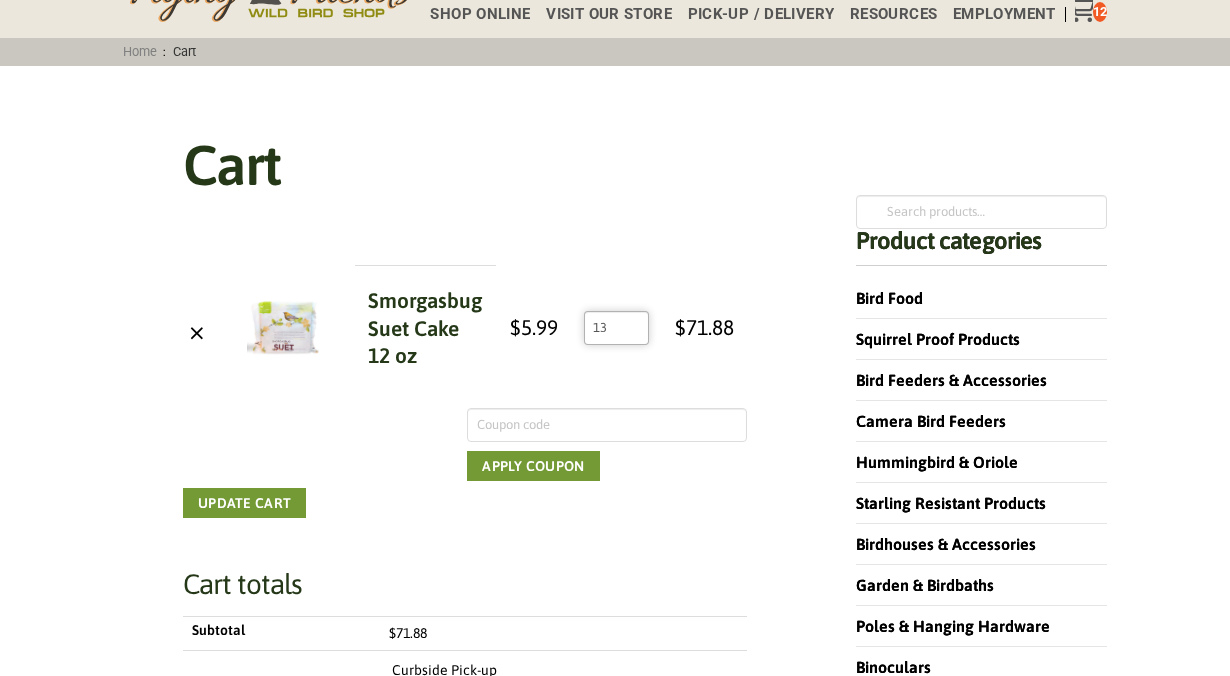 click on "13" at bounding box center [616, 328] 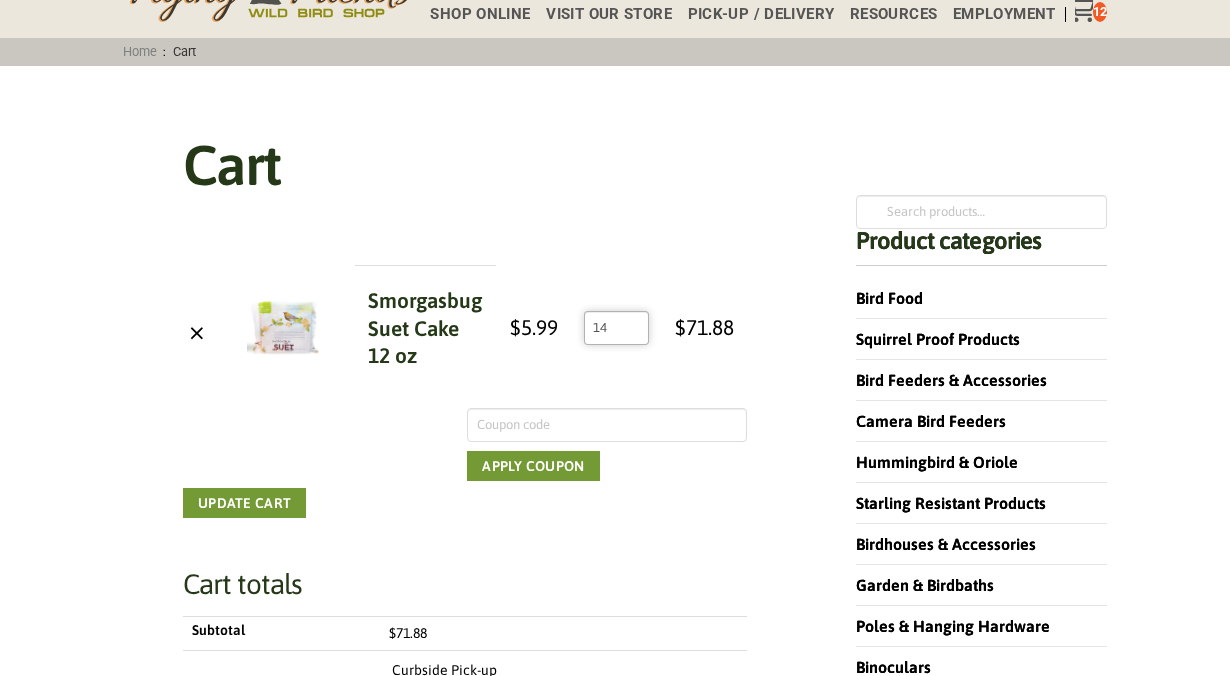 click on "14" at bounding box center [616, 328] 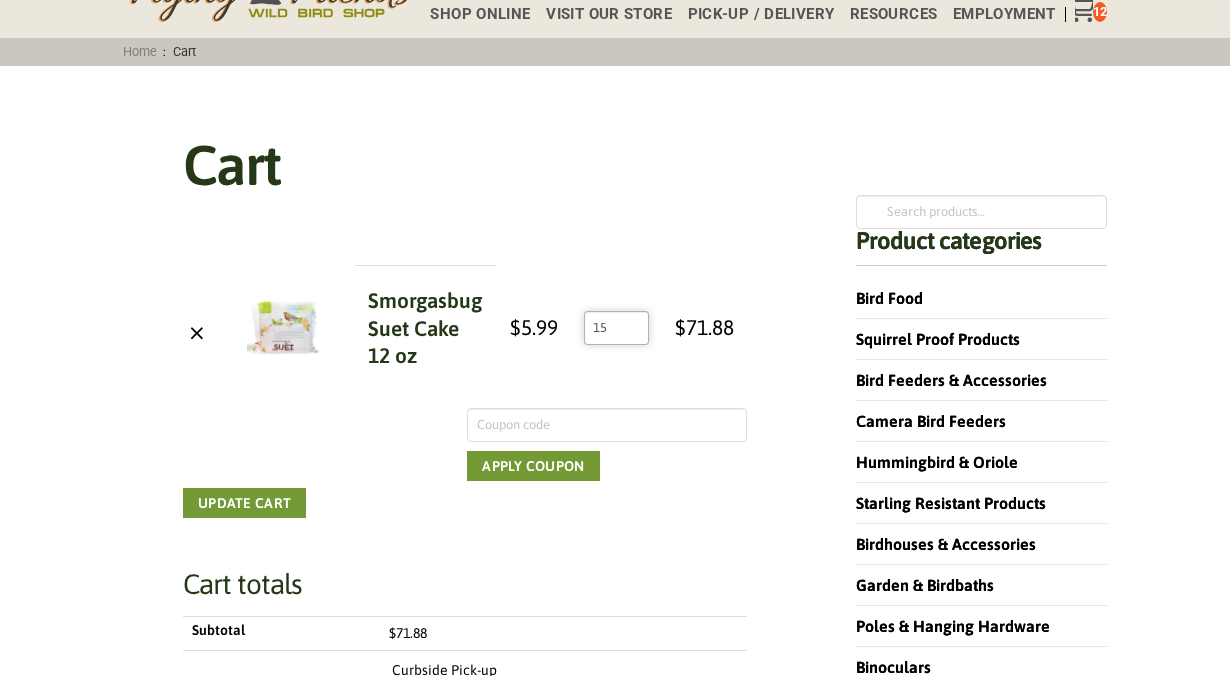 click on "15" at bounding box center [616, 328] 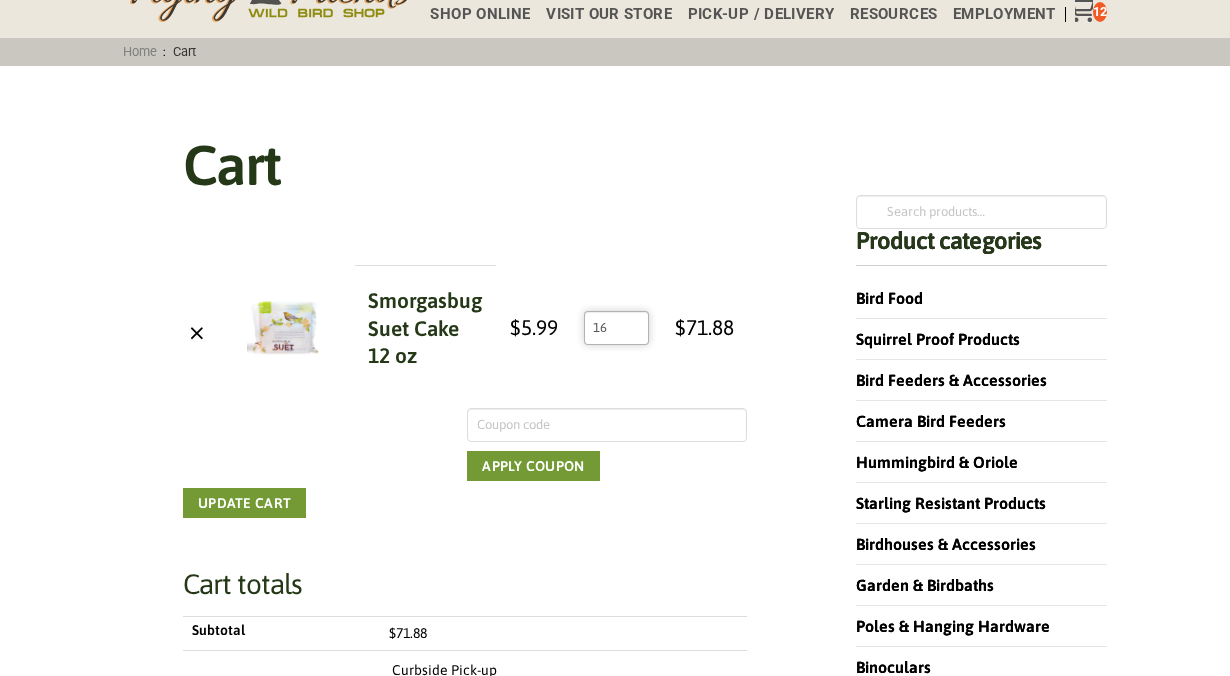 click on "16" at bounding box center (616, 328) 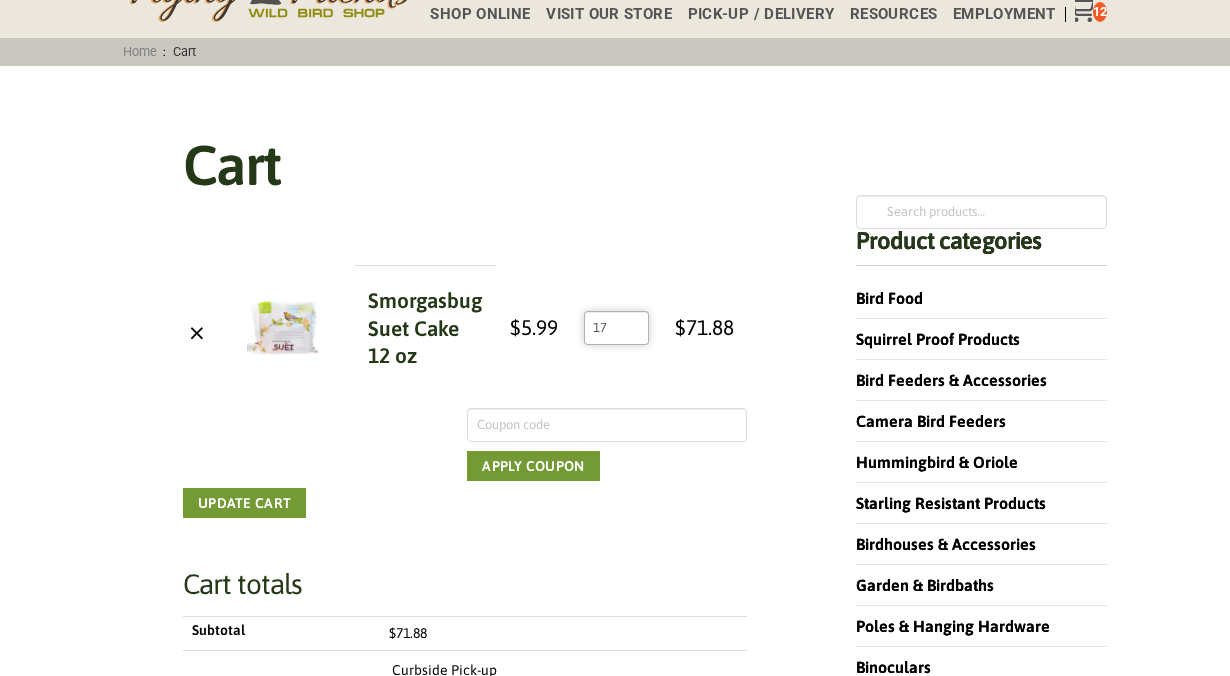click on "17" at bounding box center (616, 328) 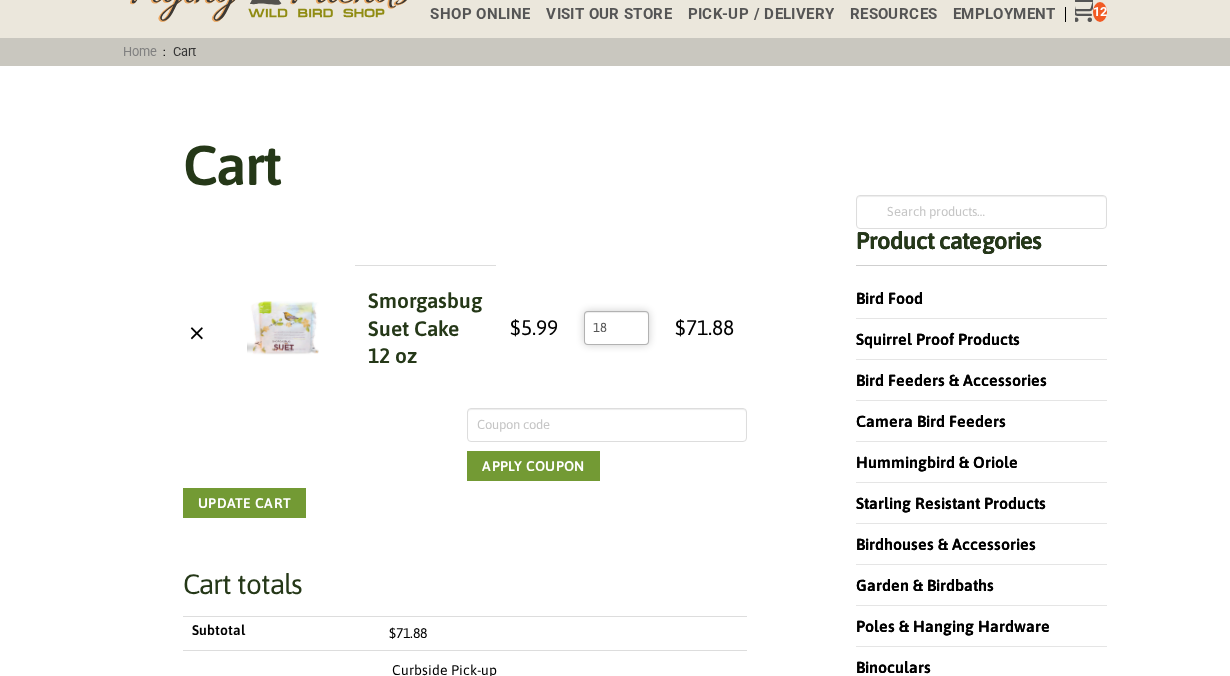 click on "18" at bounding box center [616, 328] 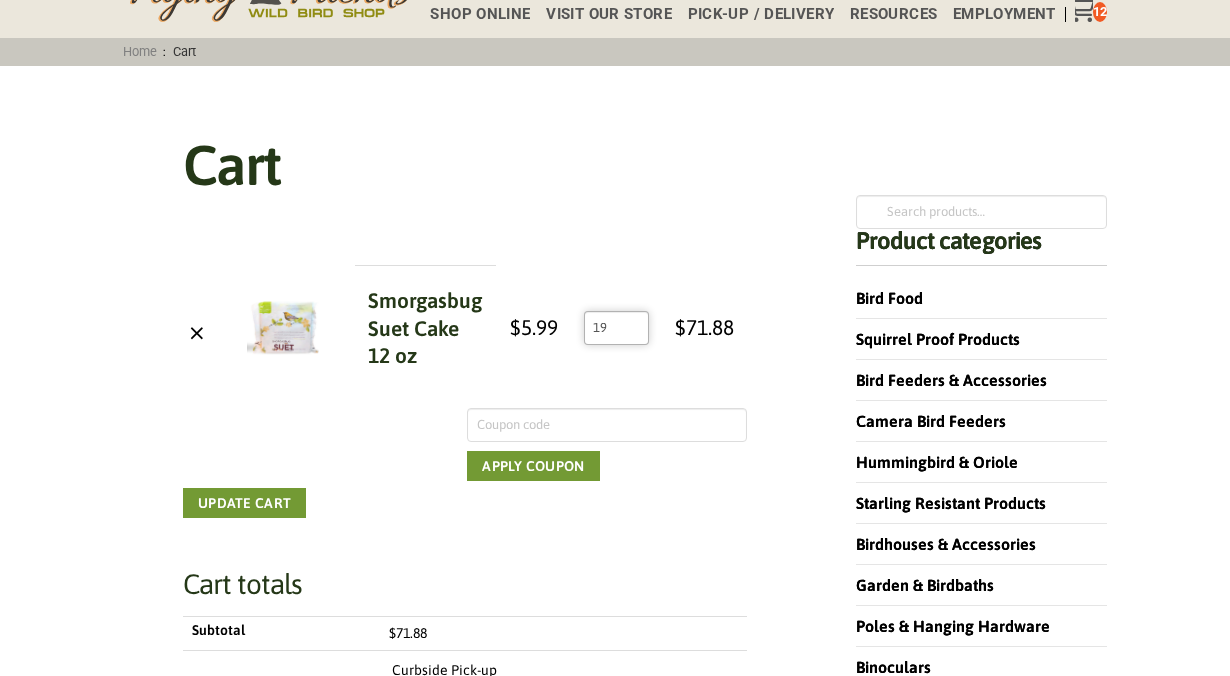 click on "19" at bounding box center [616, 328] 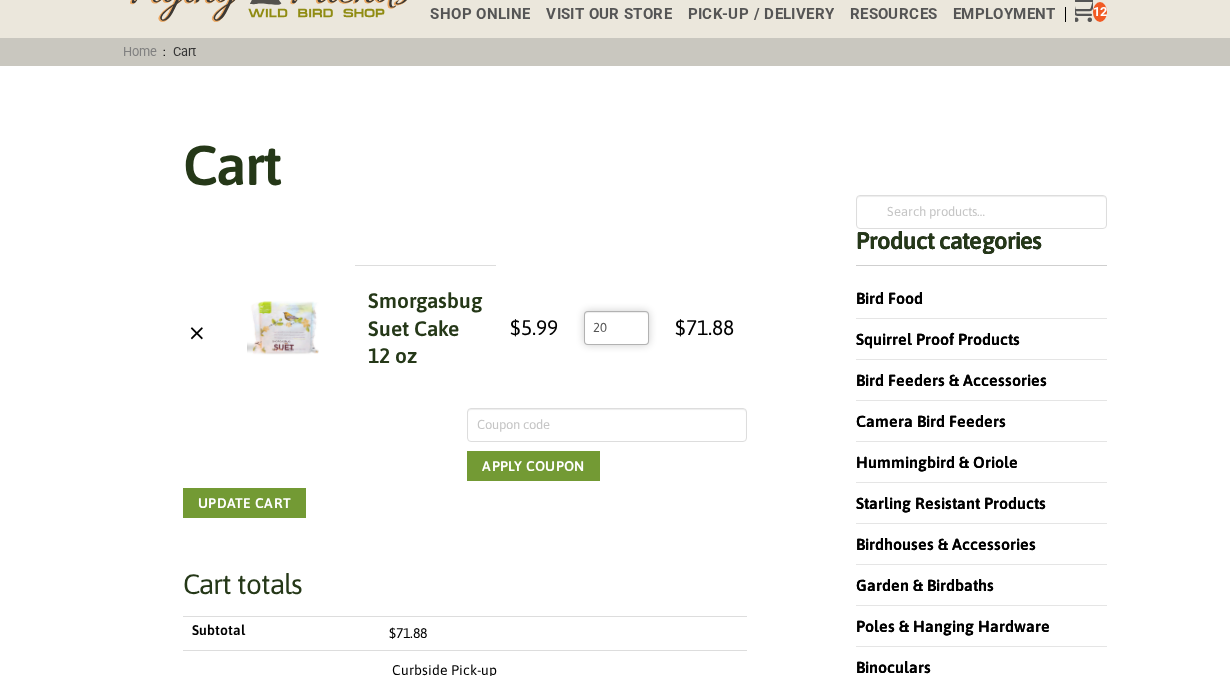 click on "20" at bounding box center (616, 328) 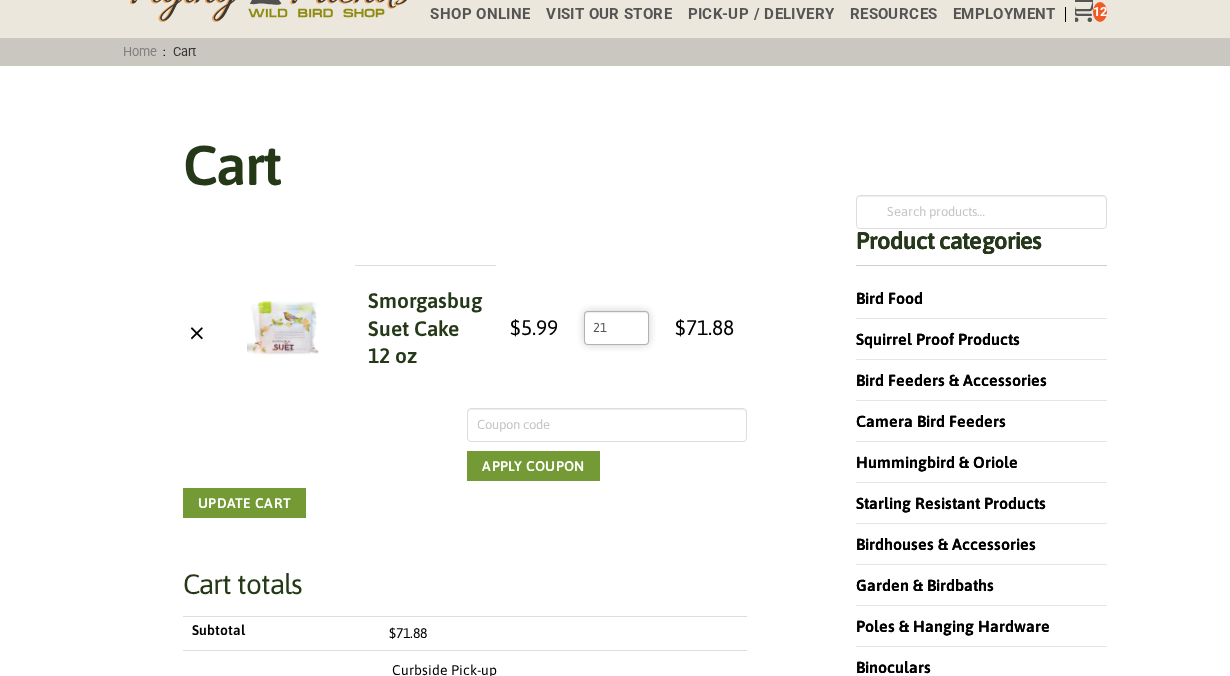 click on "21" at bounding box center (616, 328) 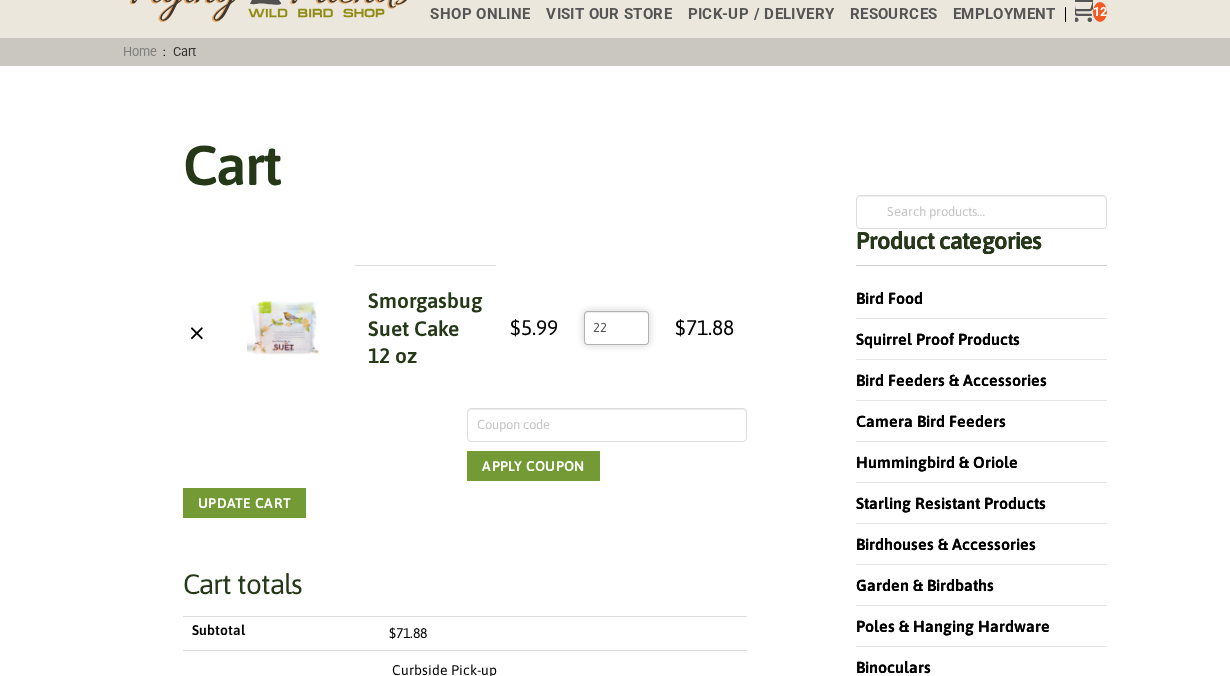 click on "22" at bounding box center [616, 328] 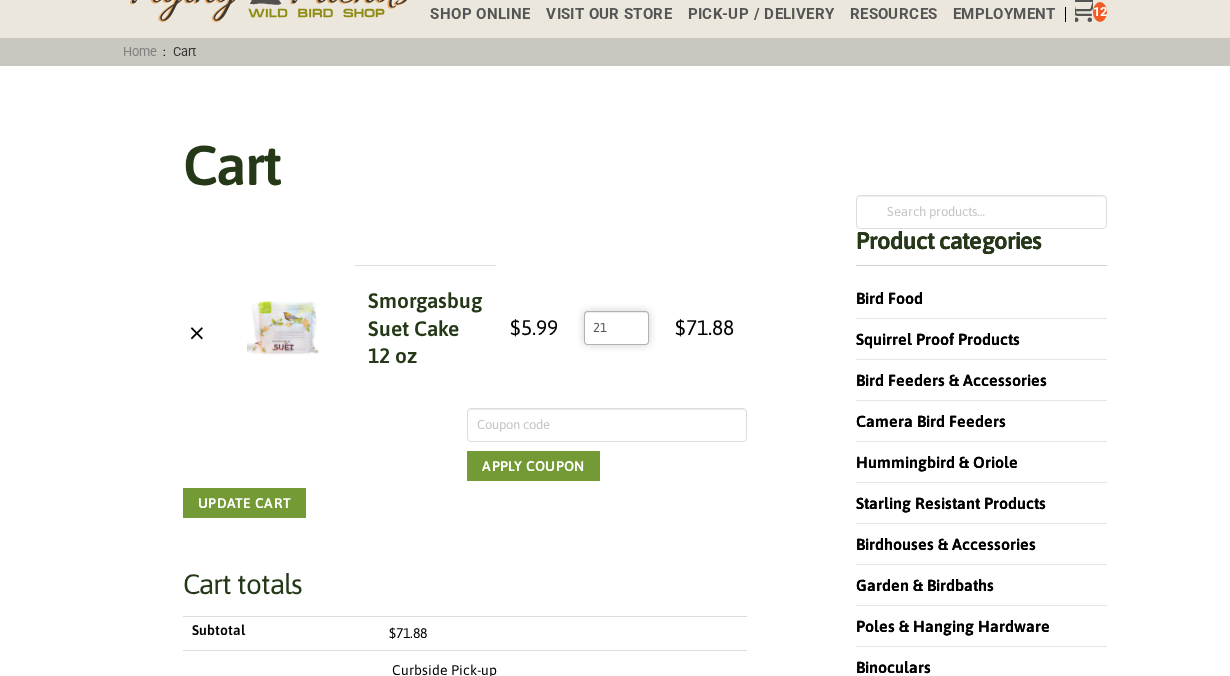 click on "21" at bounding box center (616, 328) 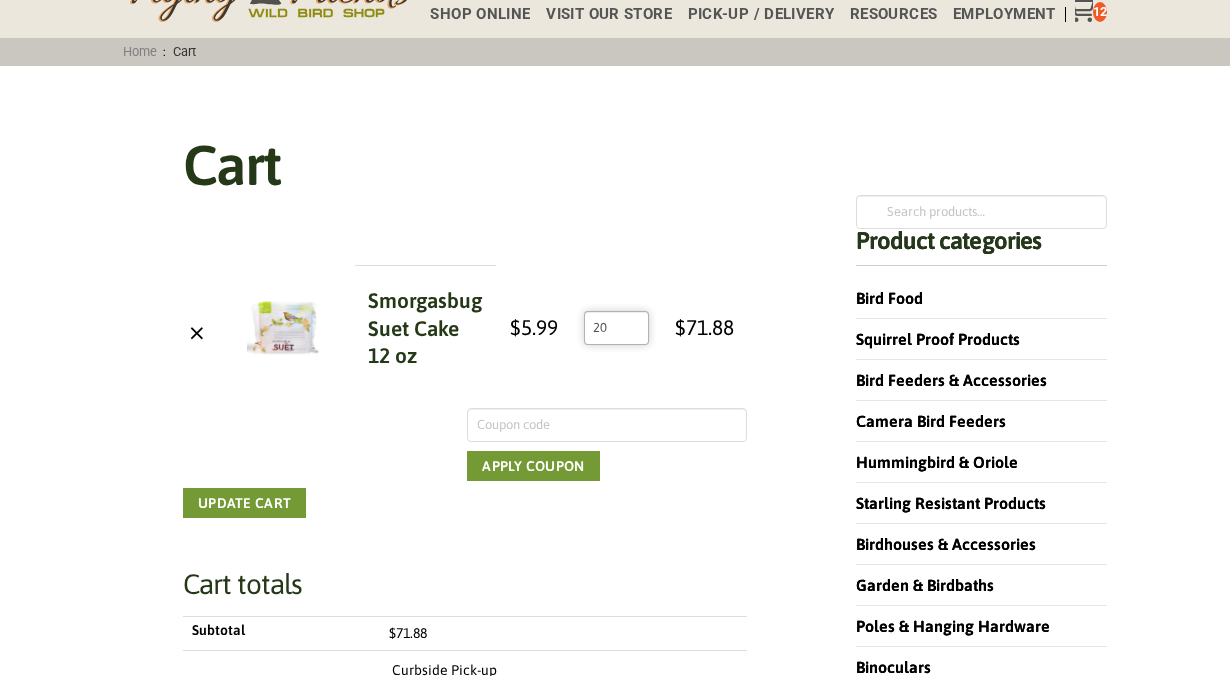 click on "20" at bounding box center (616, 328) 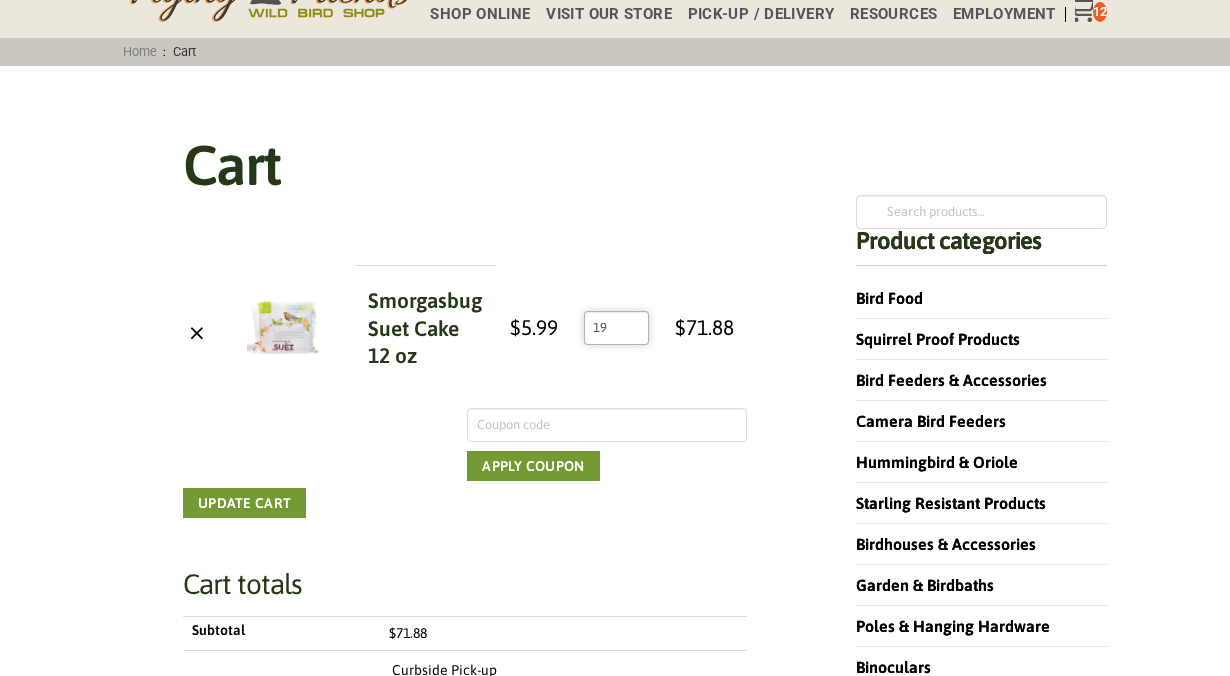 click on "19" at bounding box center [616, 328] 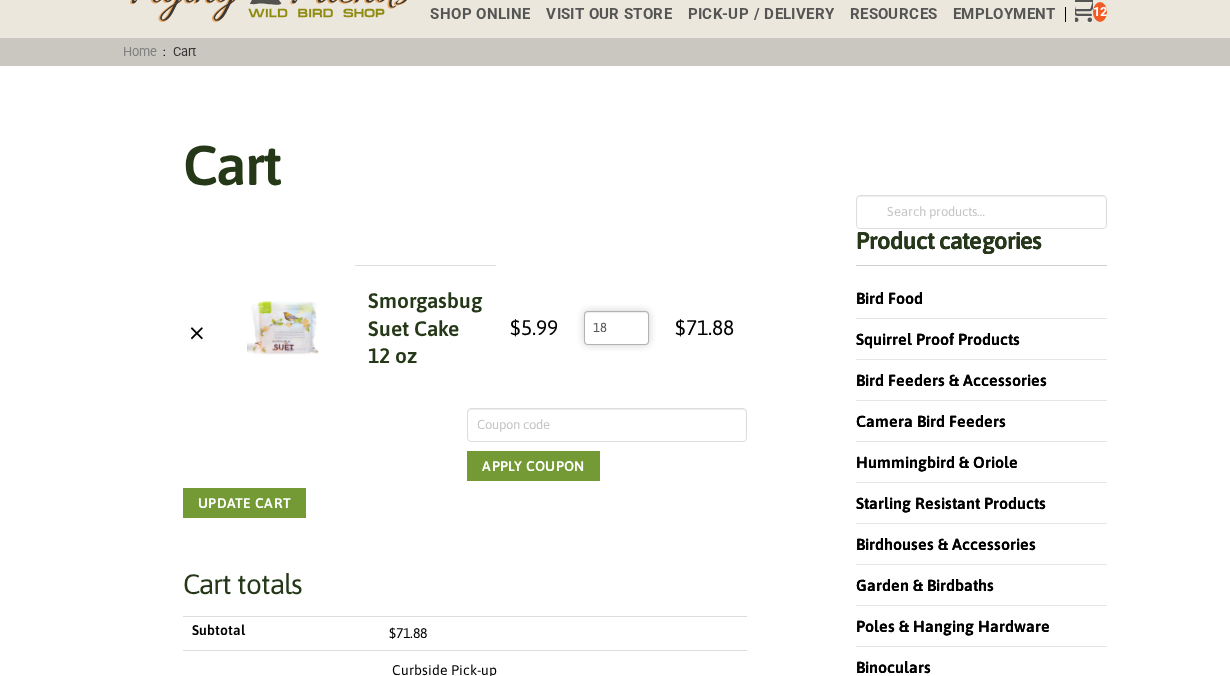 click on "18" at bounding box center [616, 328] 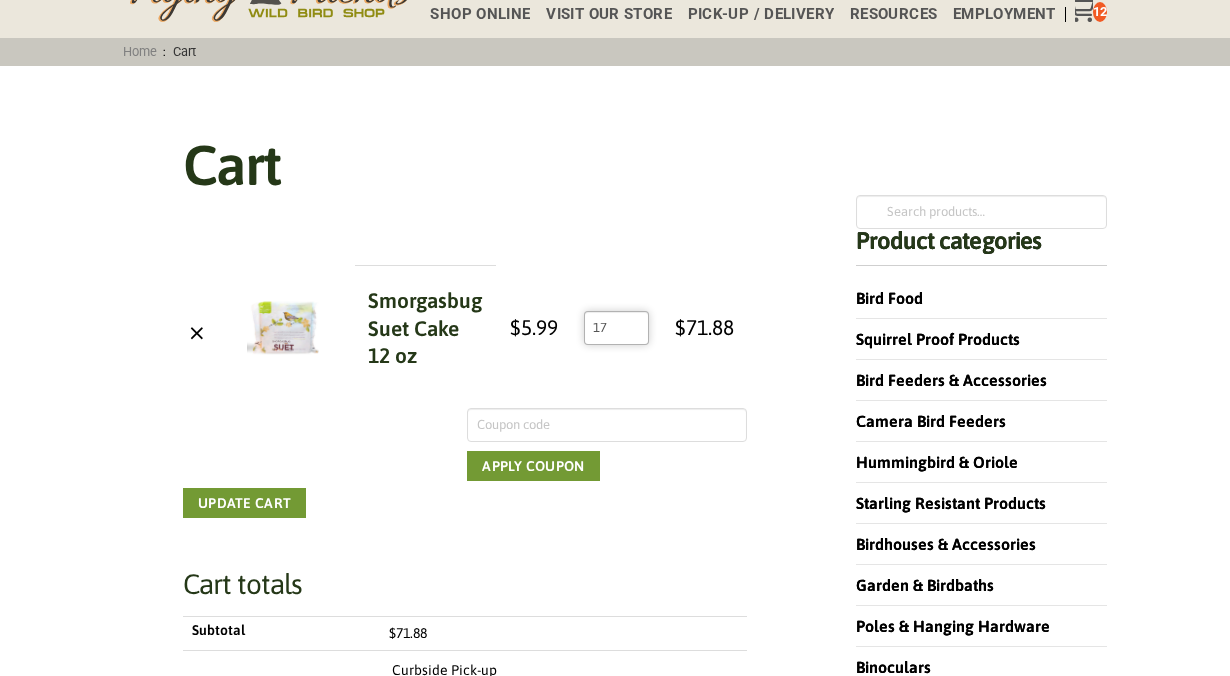 click on "17" at bounding box center (616, 328) 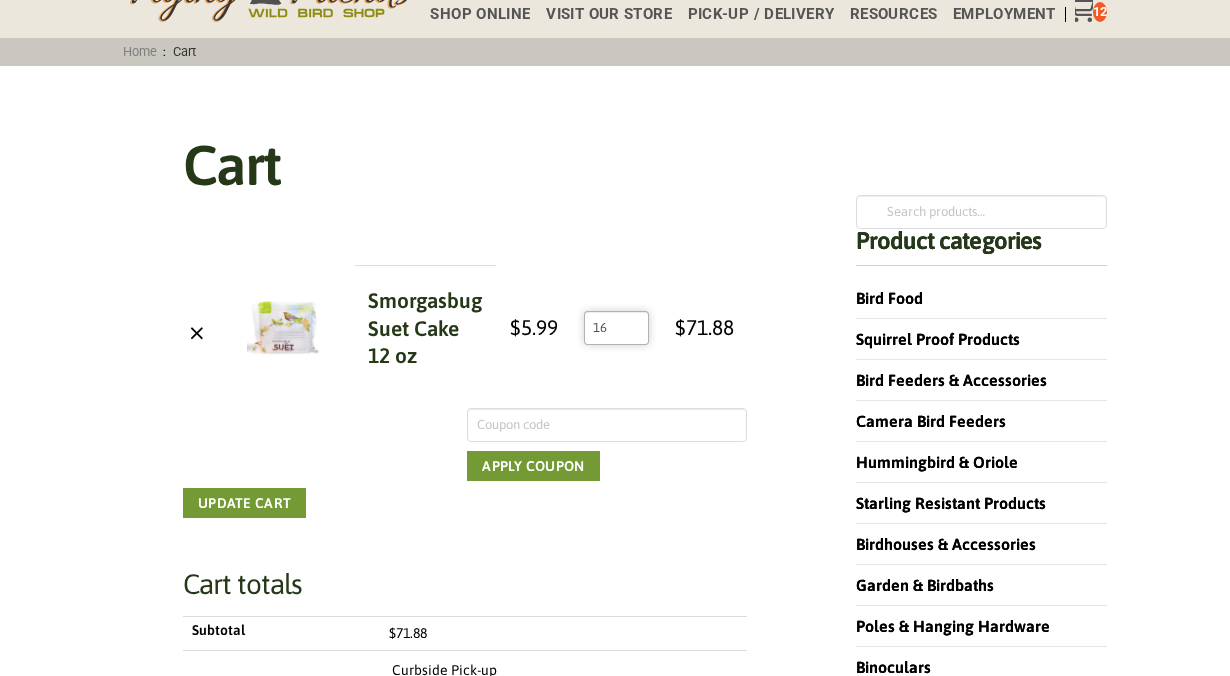 click on "16" at bounding box center (616, 328) 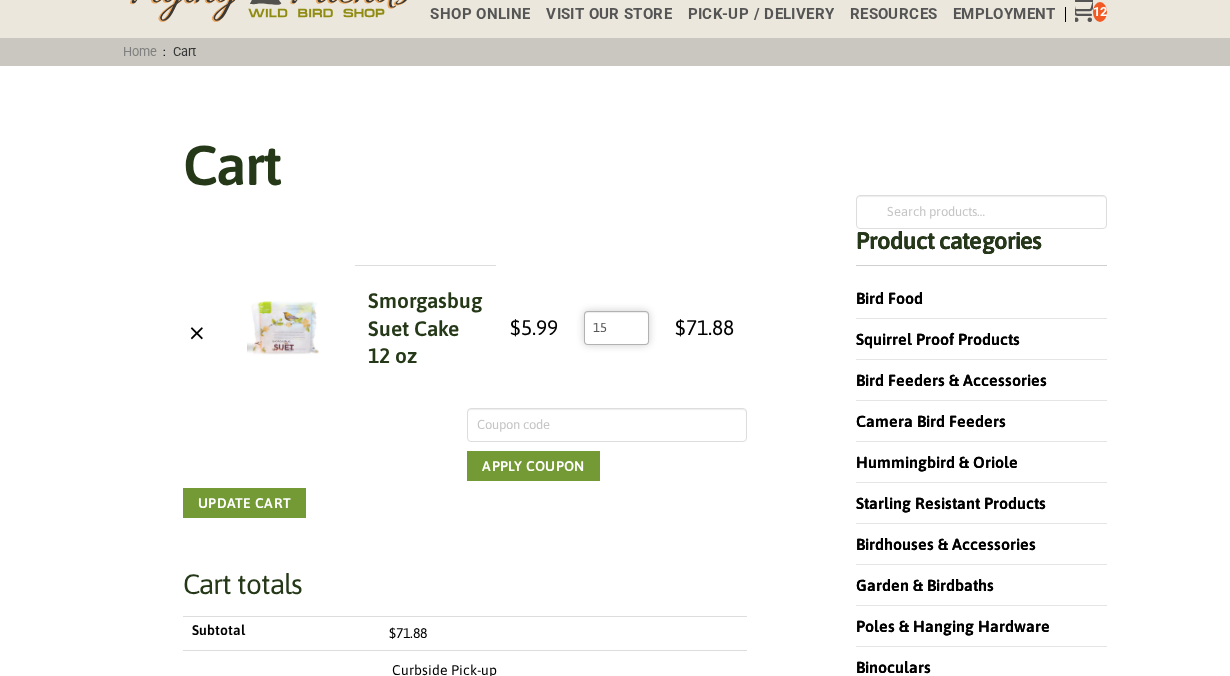 click on "15" at bounding box center [616, 328] 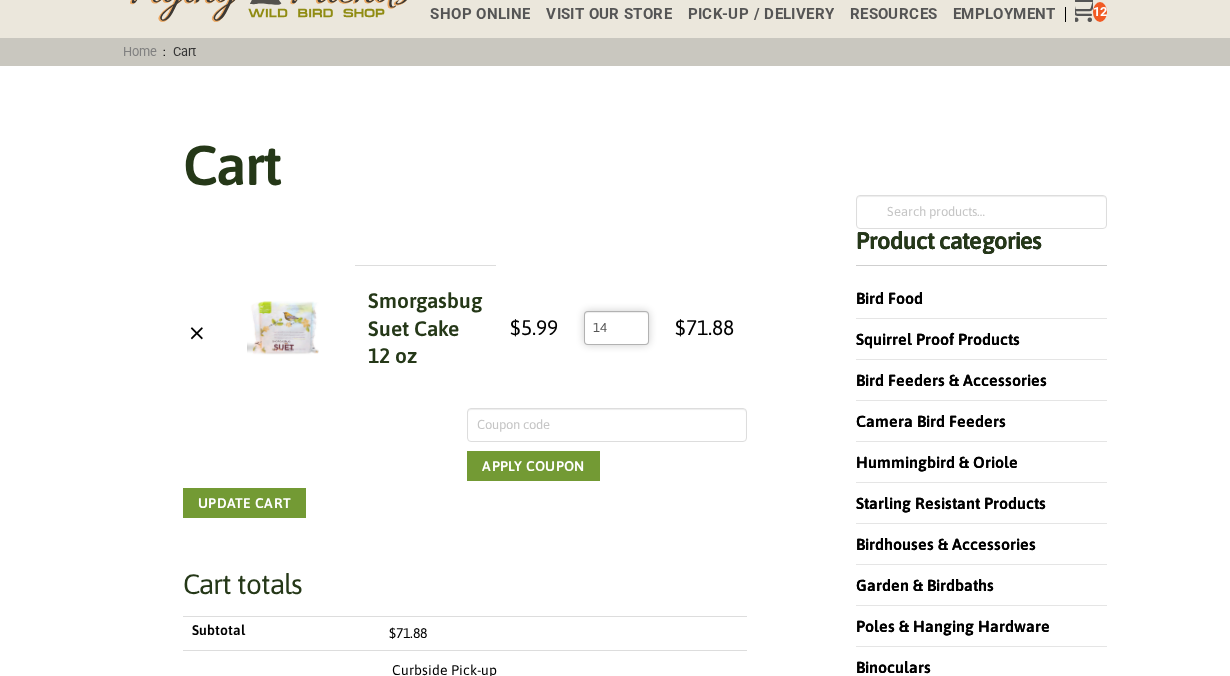 click on "14" at bounding box center [616, 328] 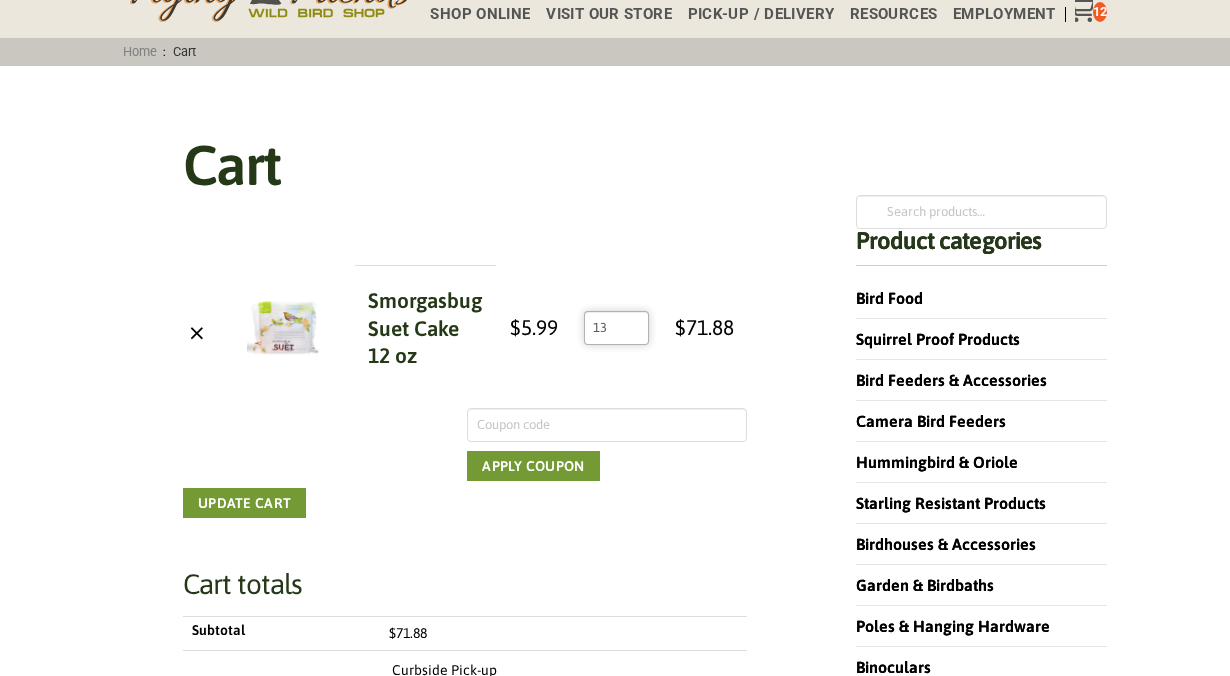 click on "13" at bounding box center [616, 328] 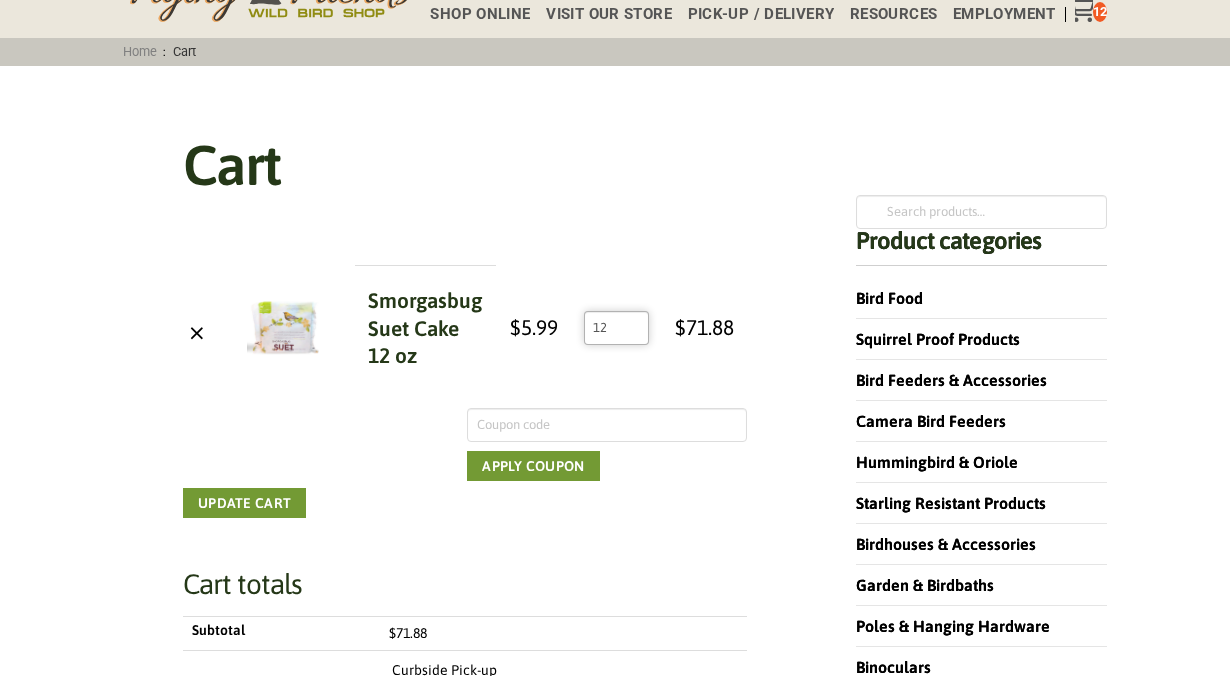 click on "12" at bounding box center (616, 328) 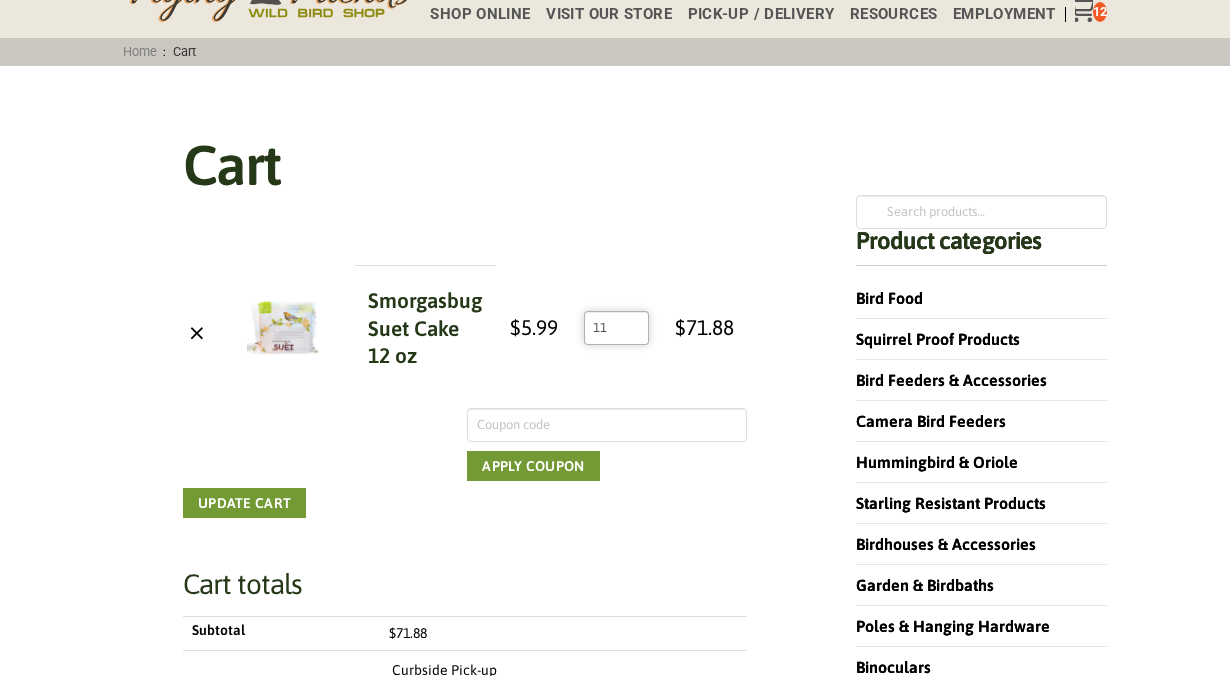 click on "11" at bounding box center [616, 328] 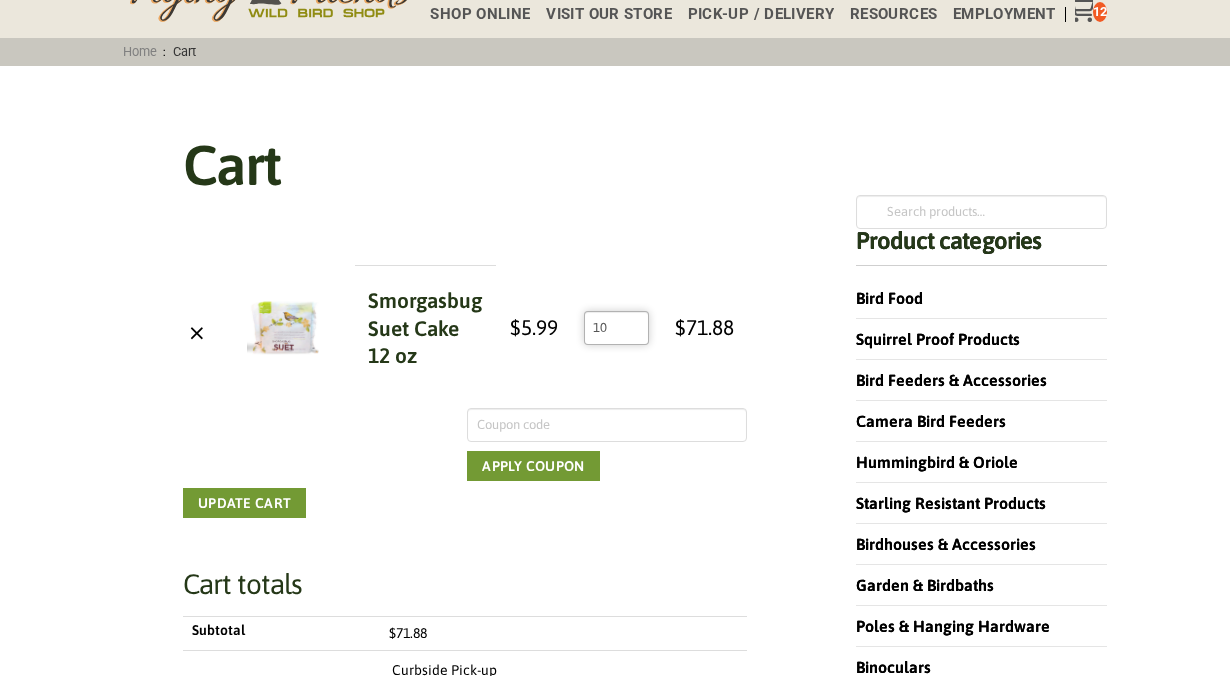 click on "10" at bounding box center (616, 328) 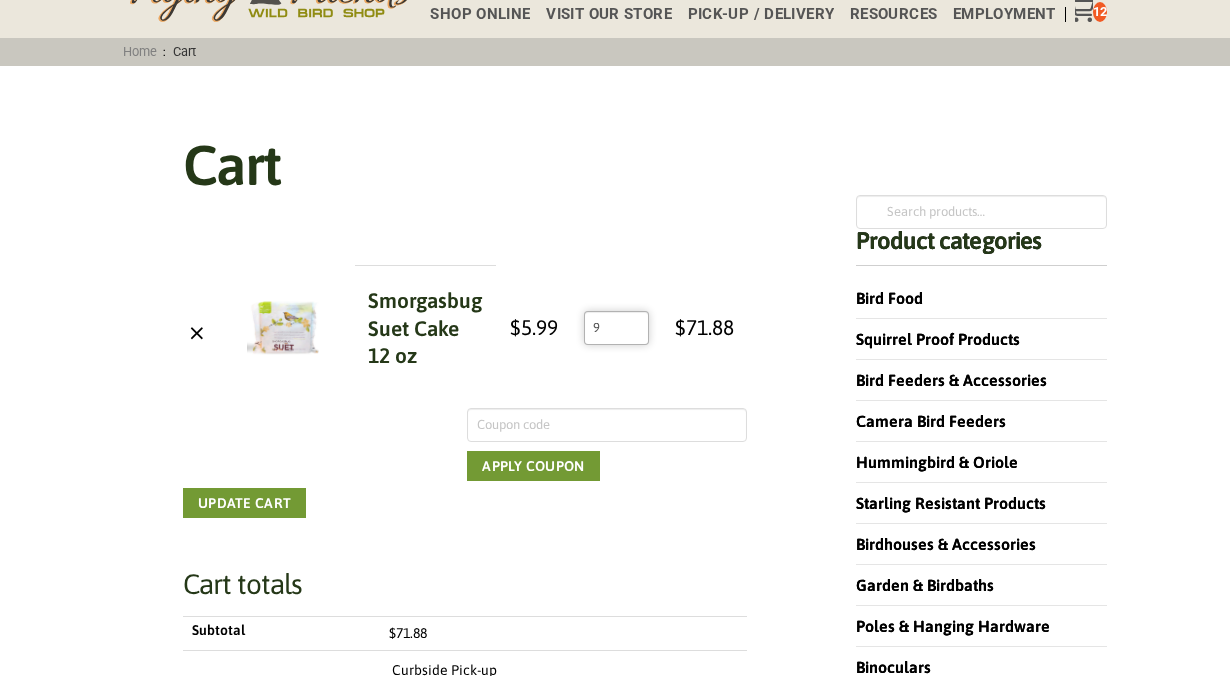 click on "9" at bounding box center (616, 328) 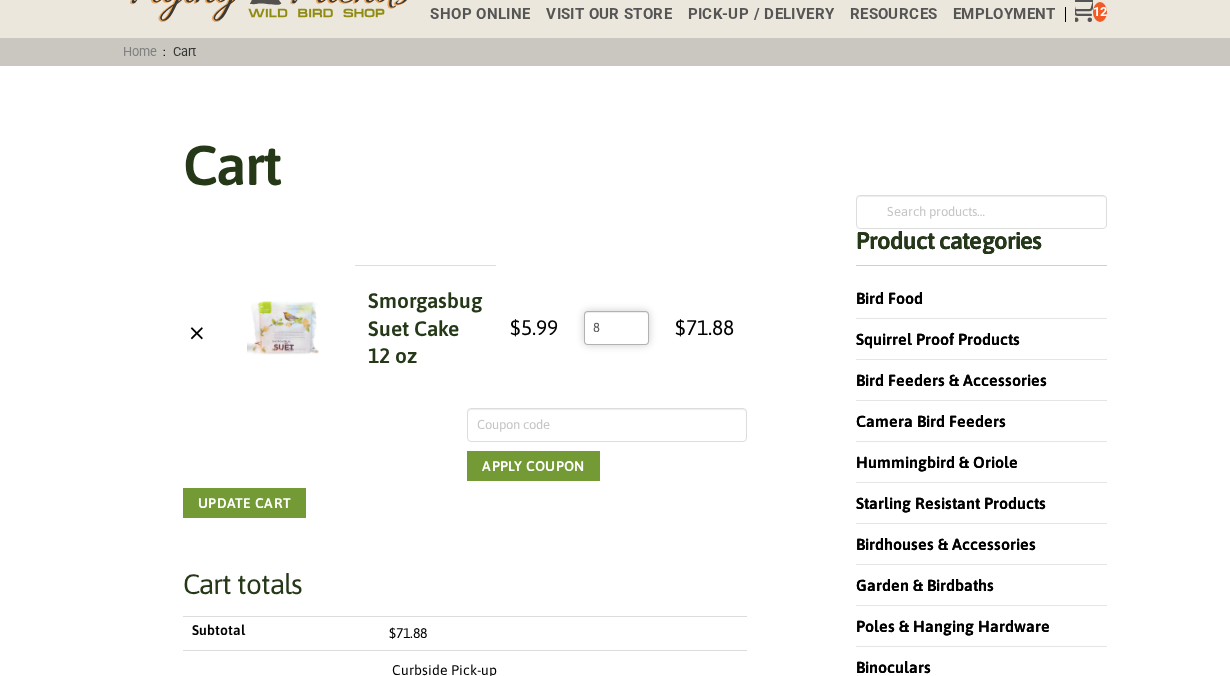 click on "8" at bounding box center (616, 328) 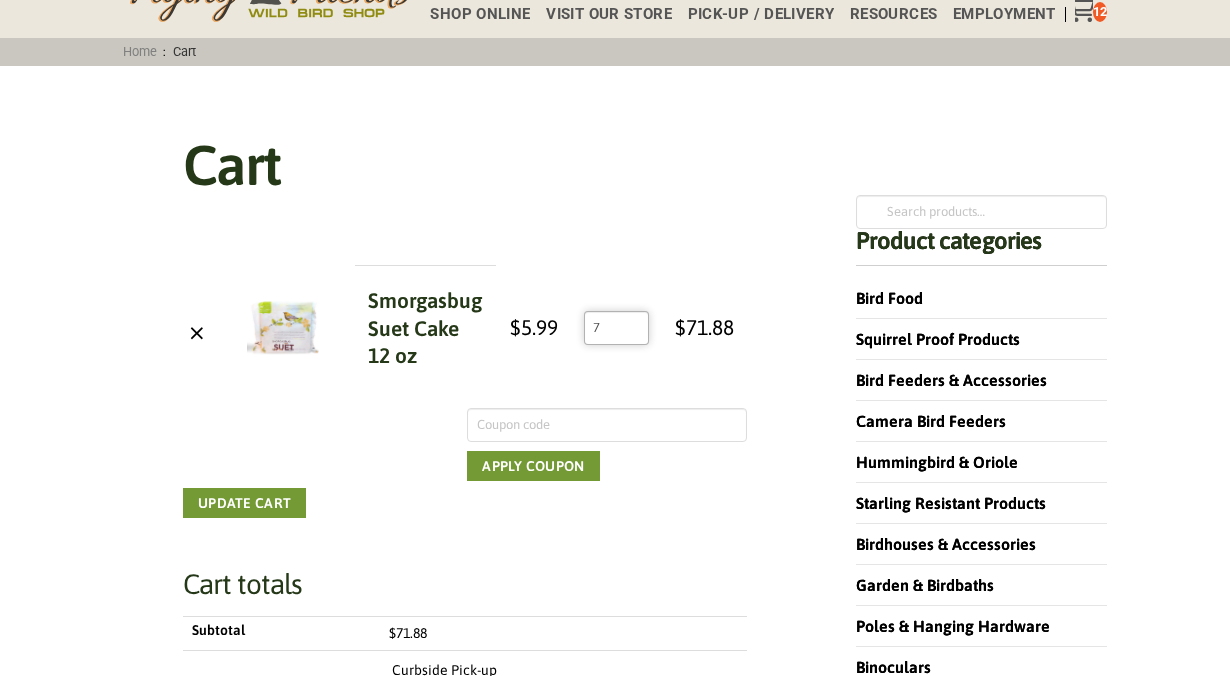 click on "7" at bounding box center [616, 328] 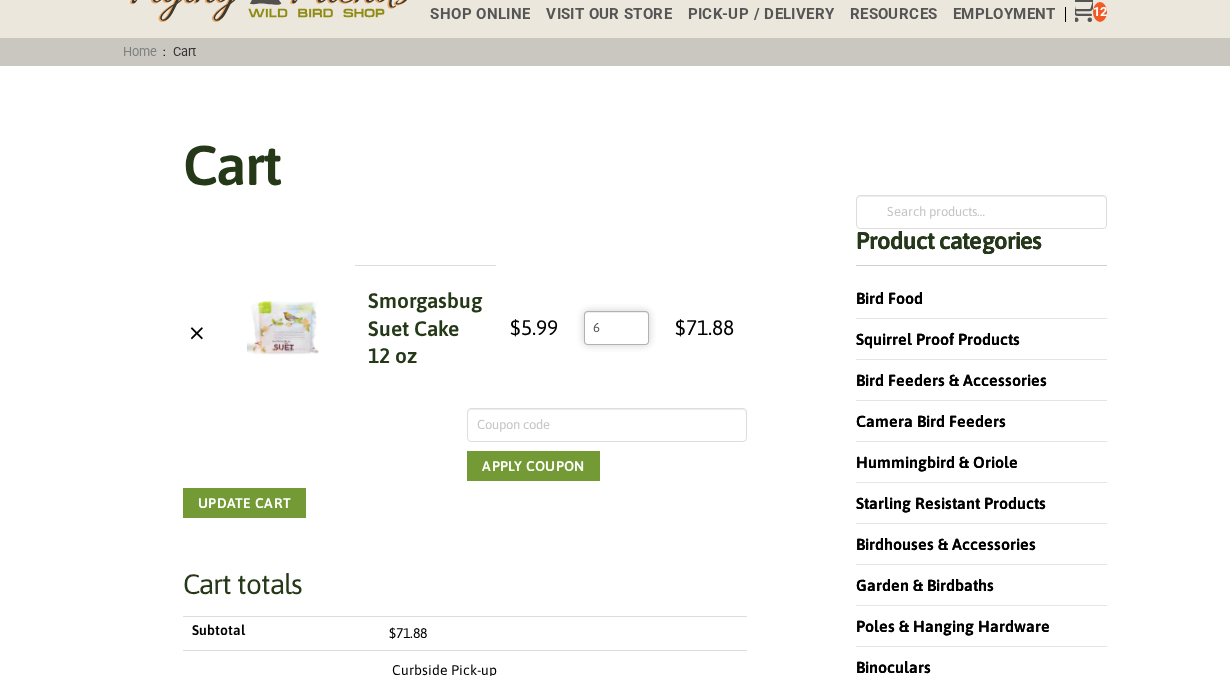 click on "6" at bounding box center (616, 328) 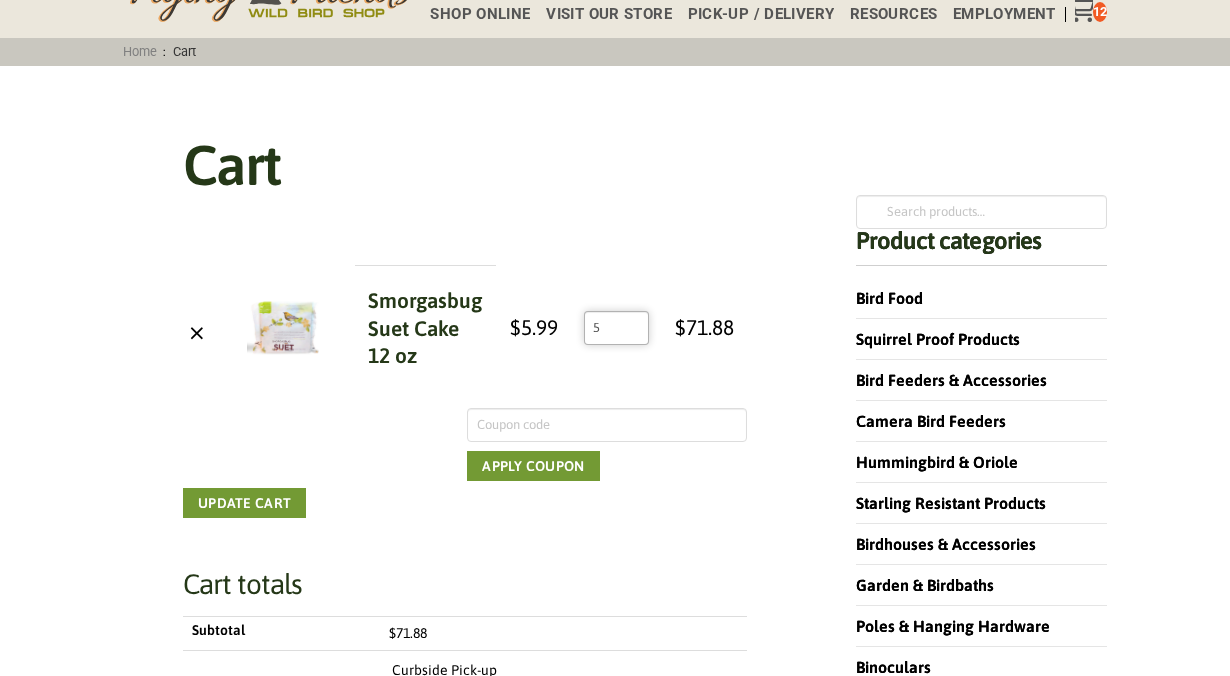 click on "5" at bounding box center (616, 328) 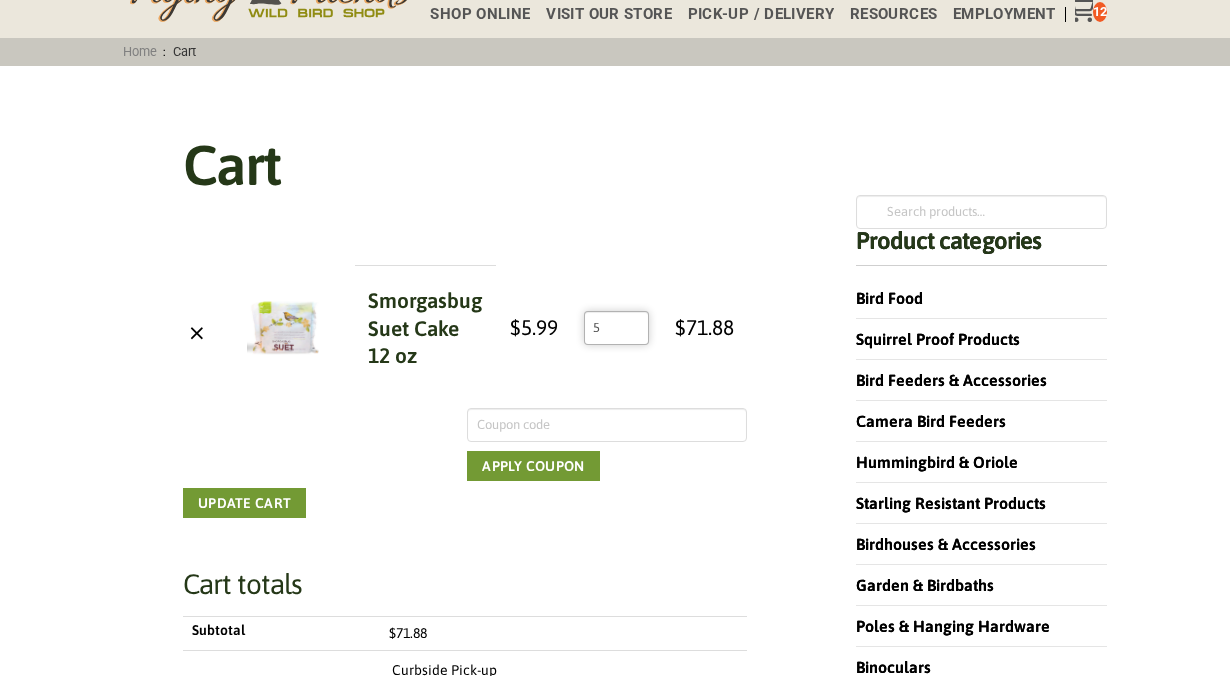 type on "4" 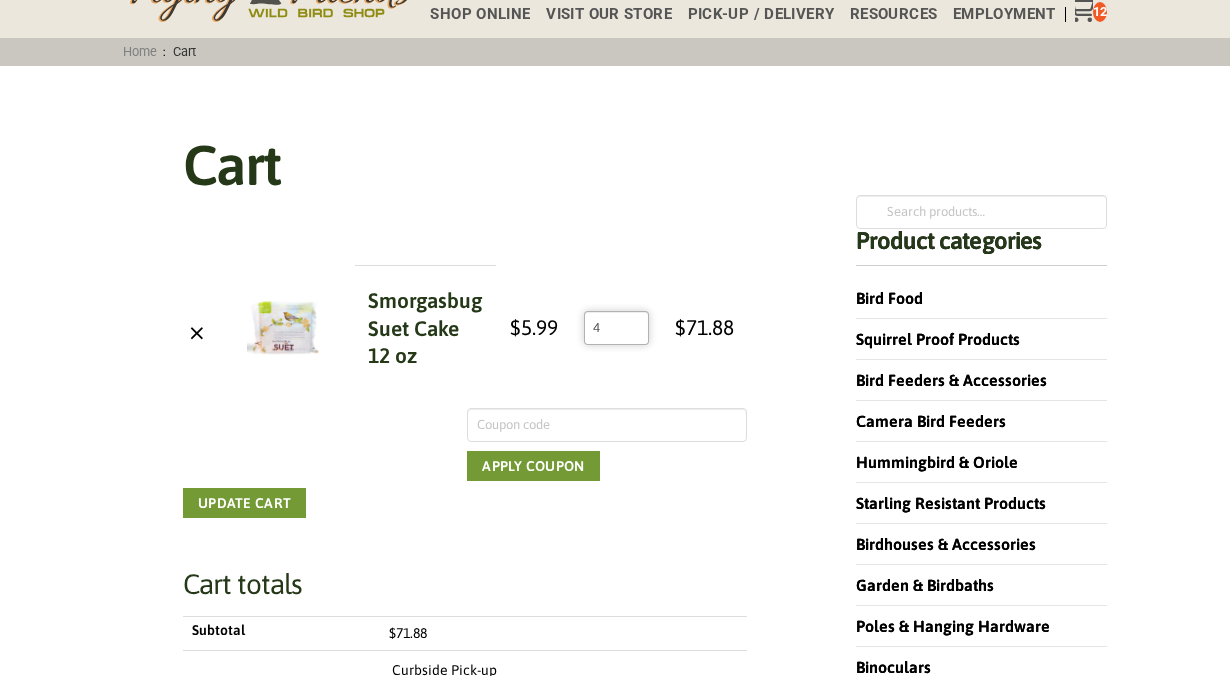 click on "4" at bounding box center [616, 328] 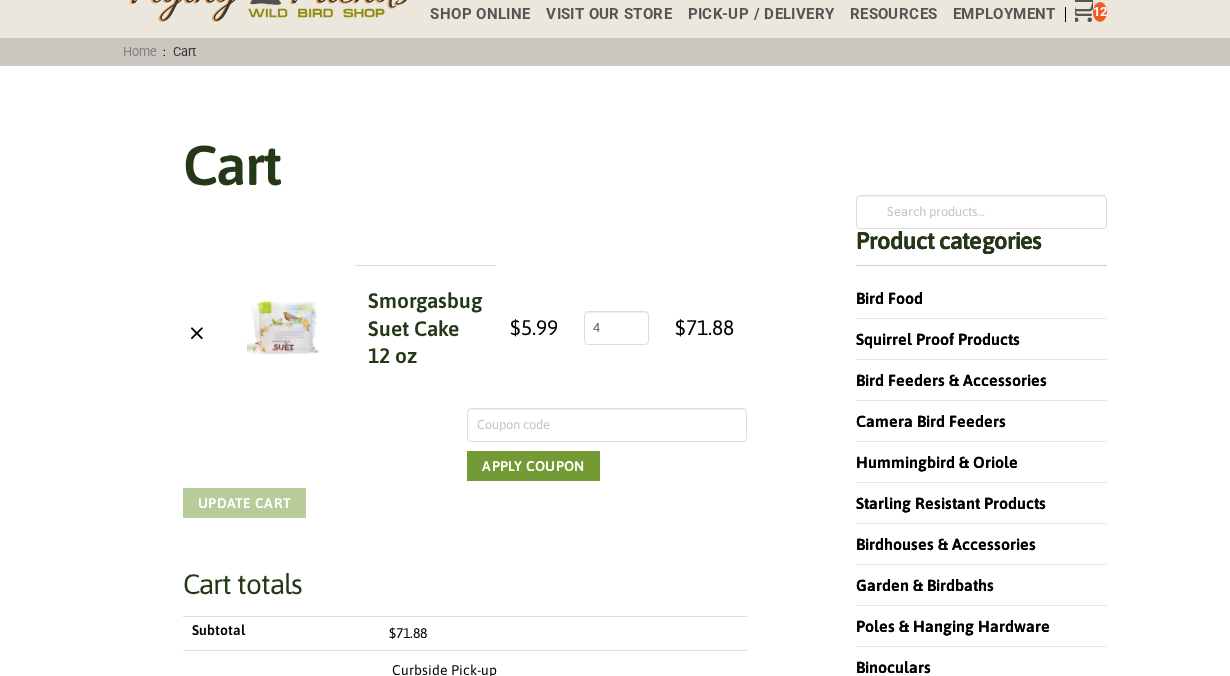 click on "Update cart" at bounding box center (244, 503) 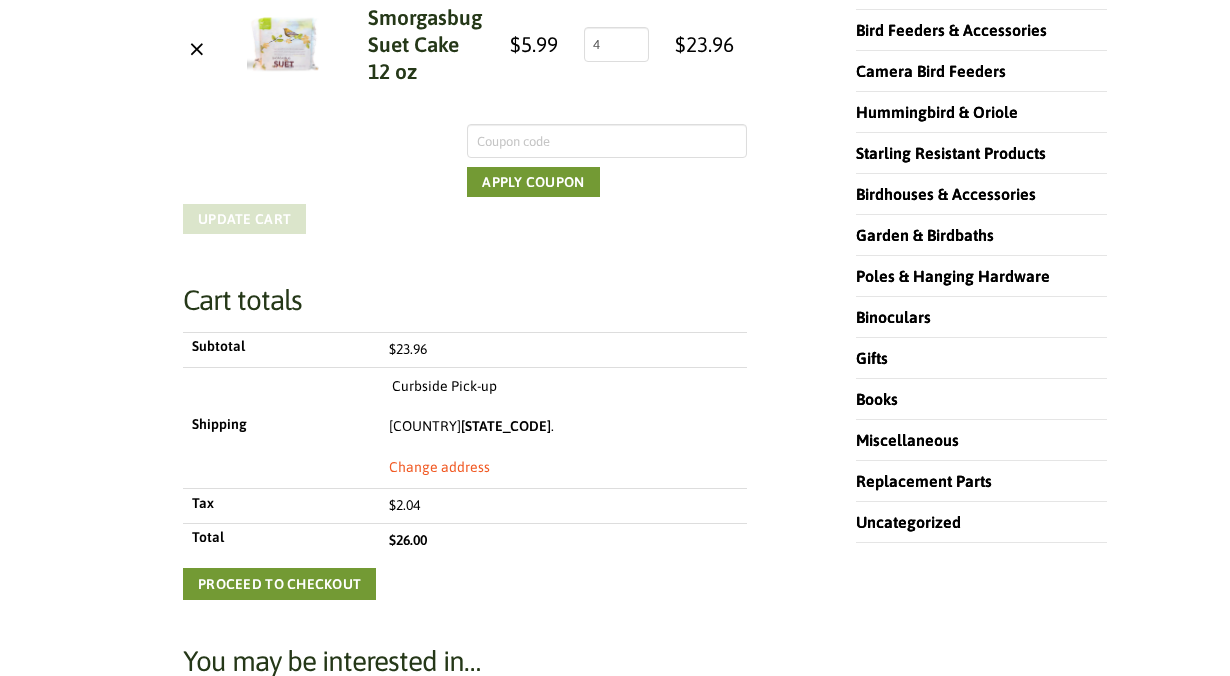 scroll, scrollTop: 523, scrollLeft: 0, axis: vertical 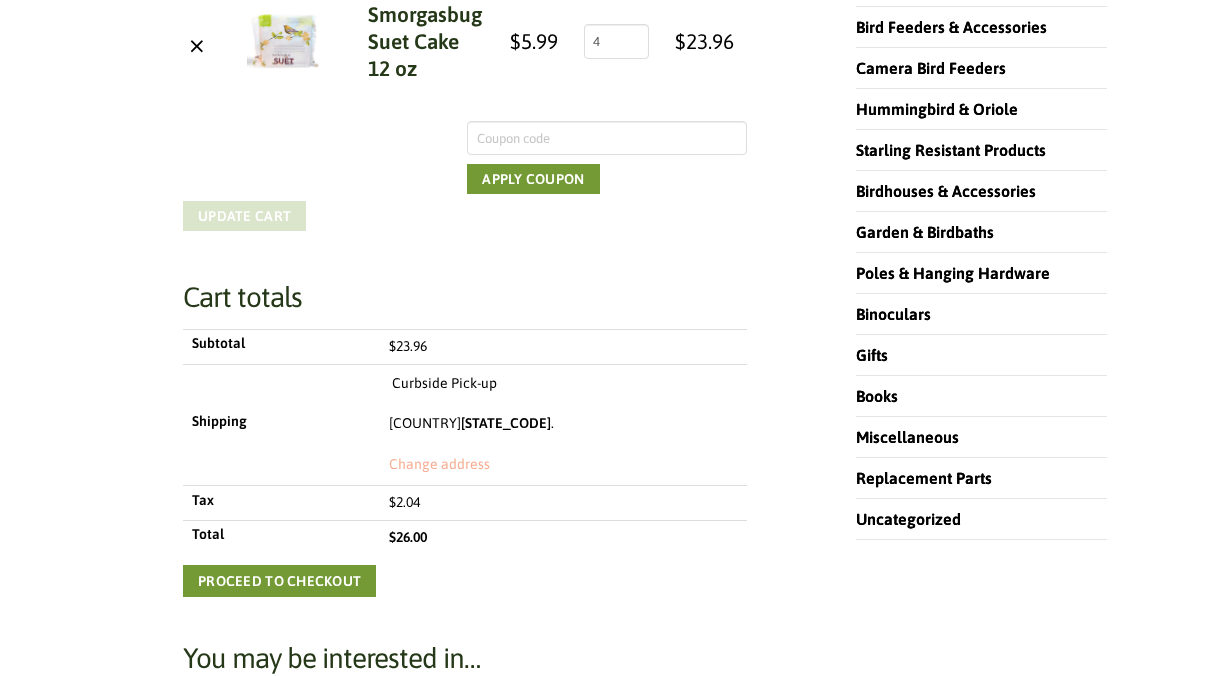 click on "Change address" at bounding box center [439, 465] 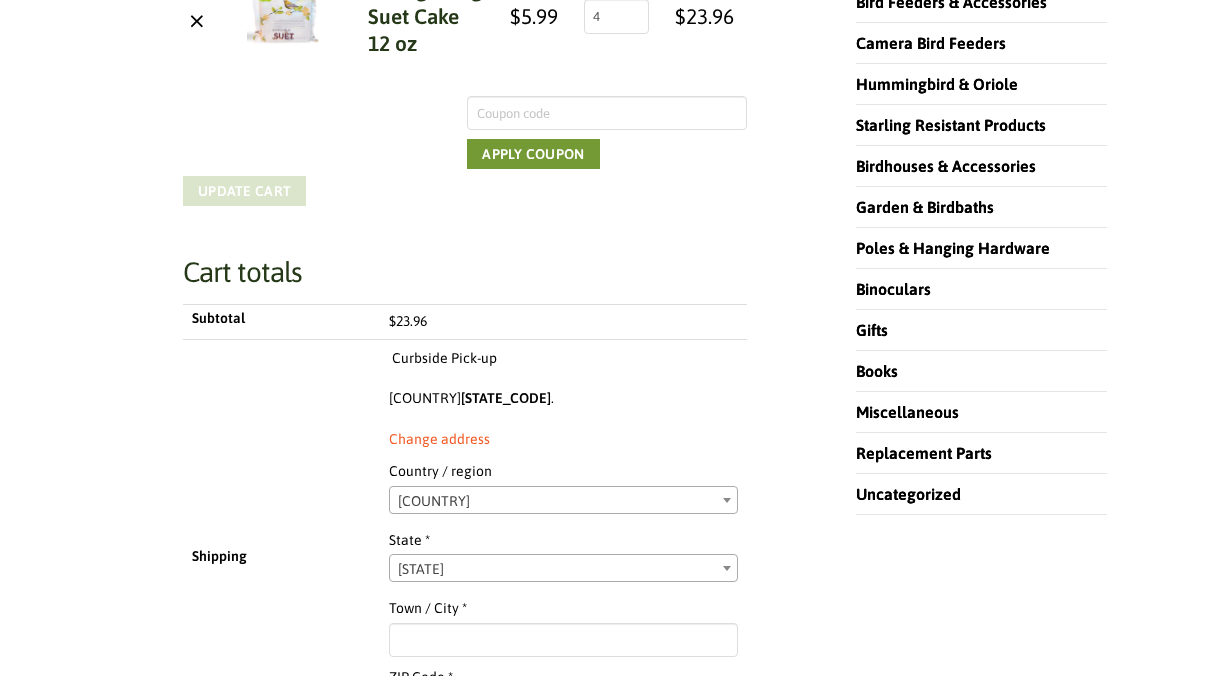 scroll, scrollTop: 396, scrollLeft: 0, axis: vertical 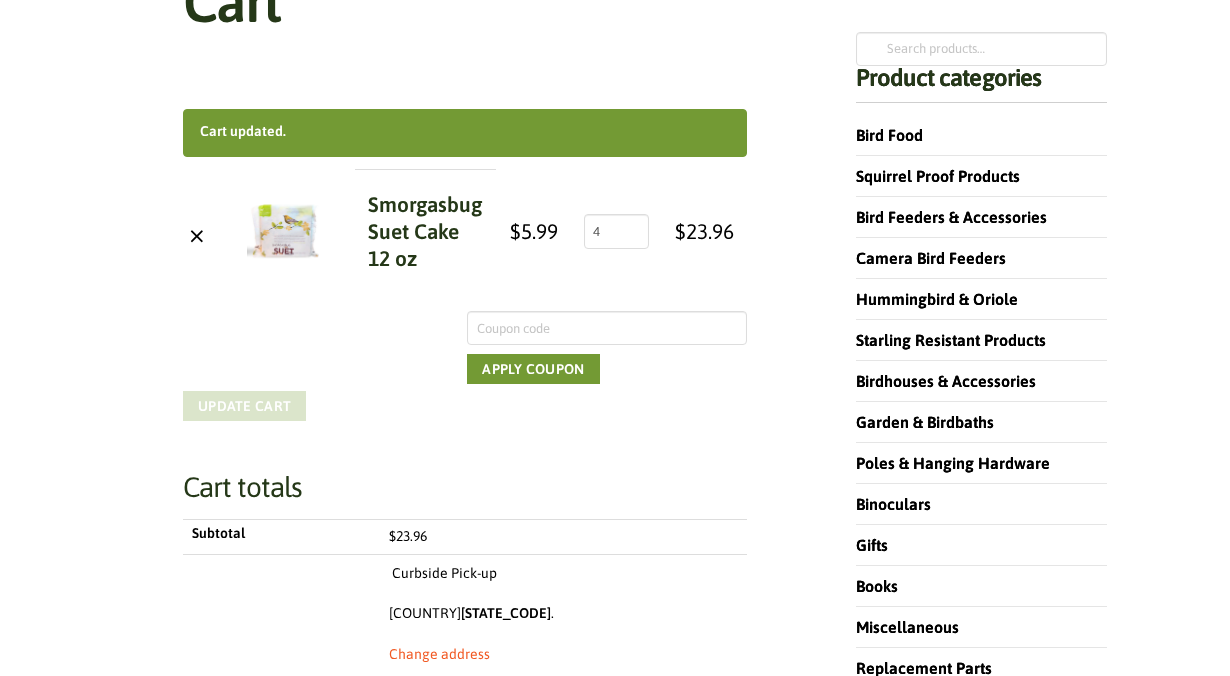 click on "Cart totals" at bounding box center [465, 488] 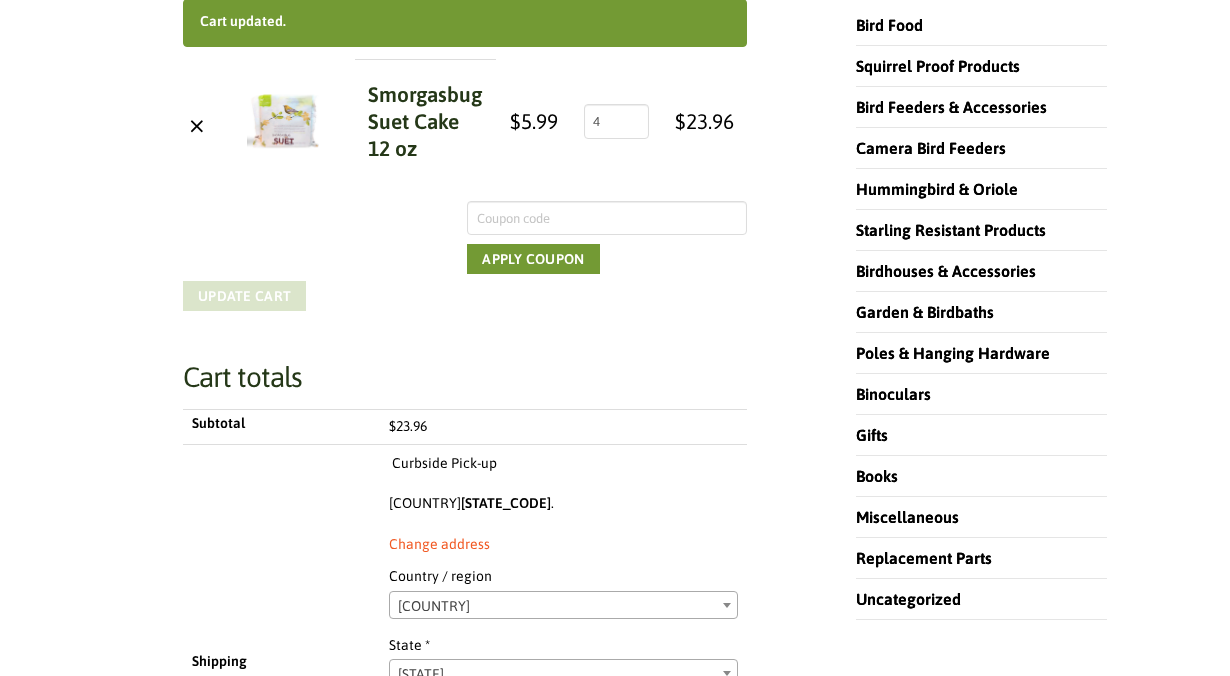 scroll, scrollTop: 444, scrollLeft: 0, axis: vertical 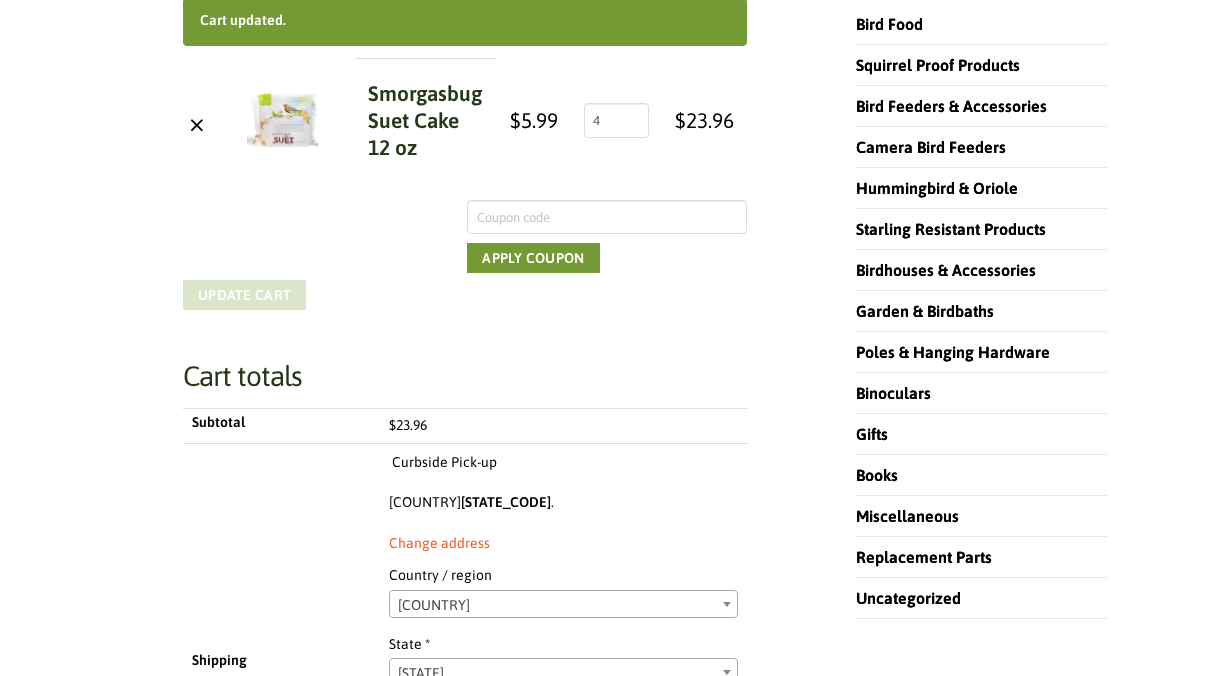 click on "Curbside Pick-up" at bounding box center (444, 463) 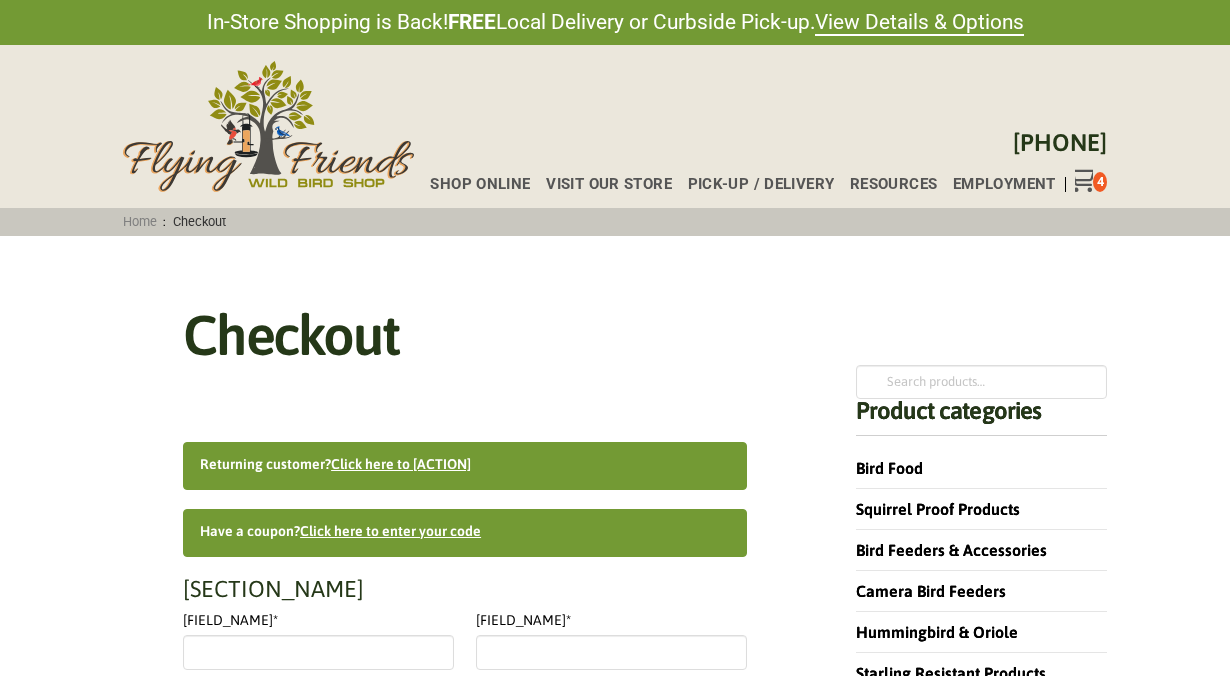 select on "[STATE]" 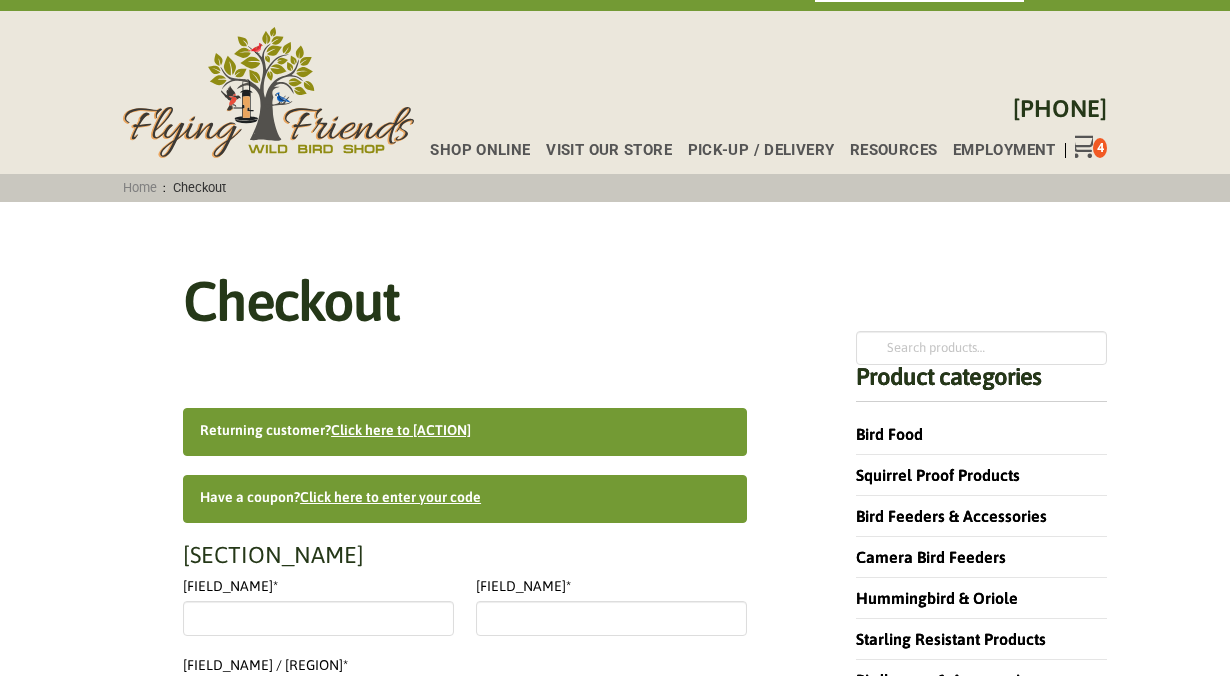 scroll, scrollTop: 34, scrollLeft: 0, axis: vertical 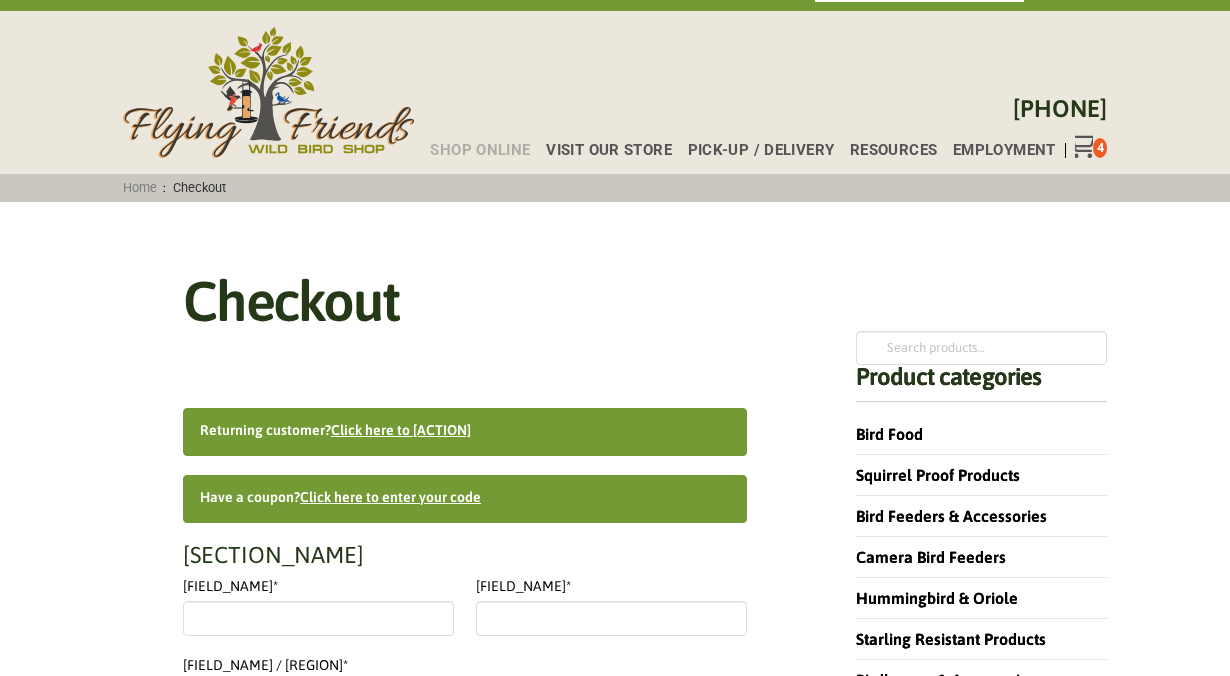 click on "Shop Online" at bounding box center [480, 150] 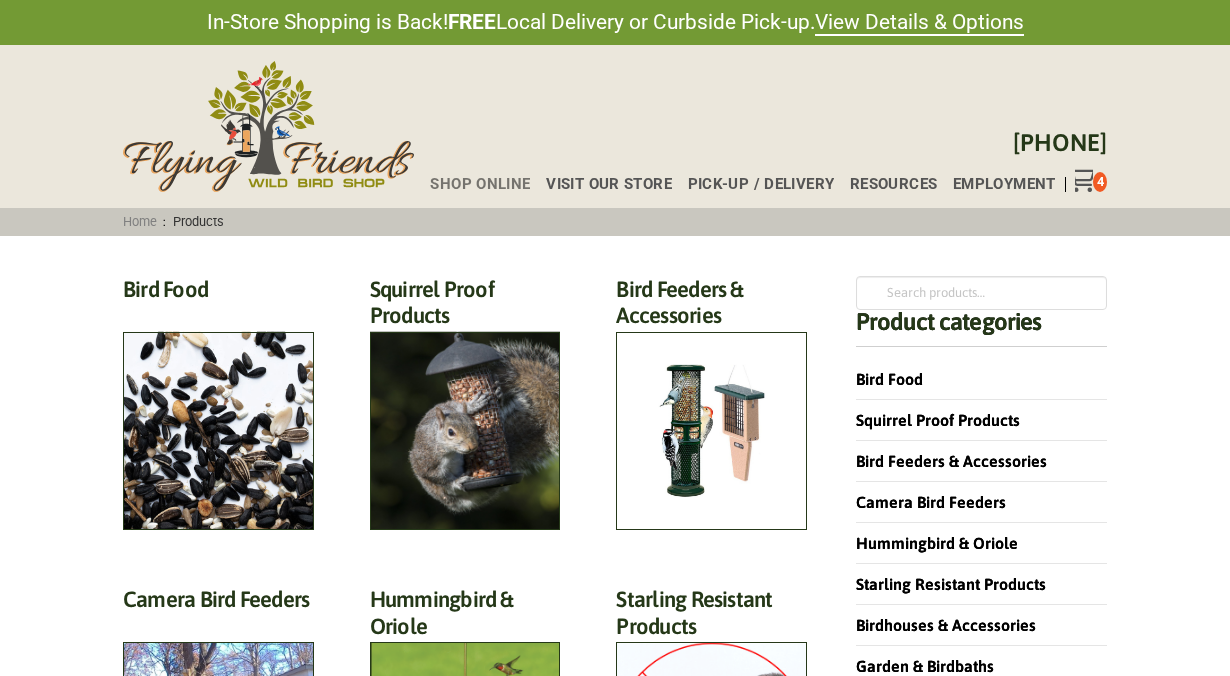 scroll, scrollTop: 0, scrollLeft: 0, axis: both 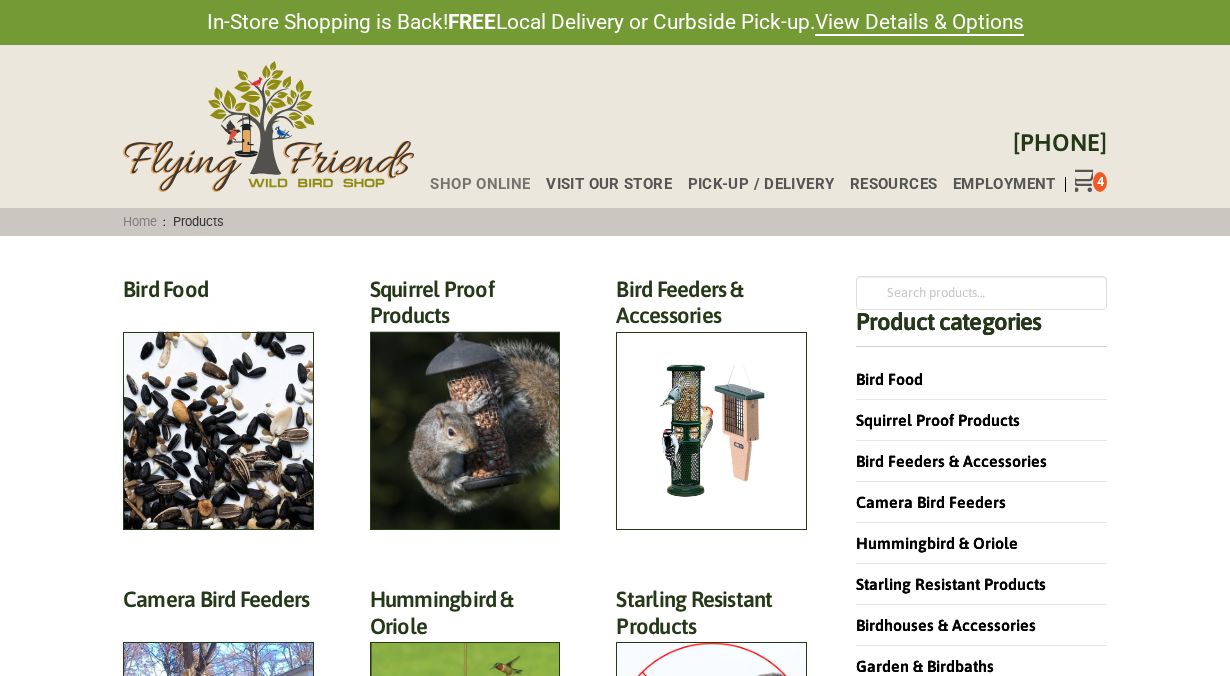click at bounding box center (1080, 180) 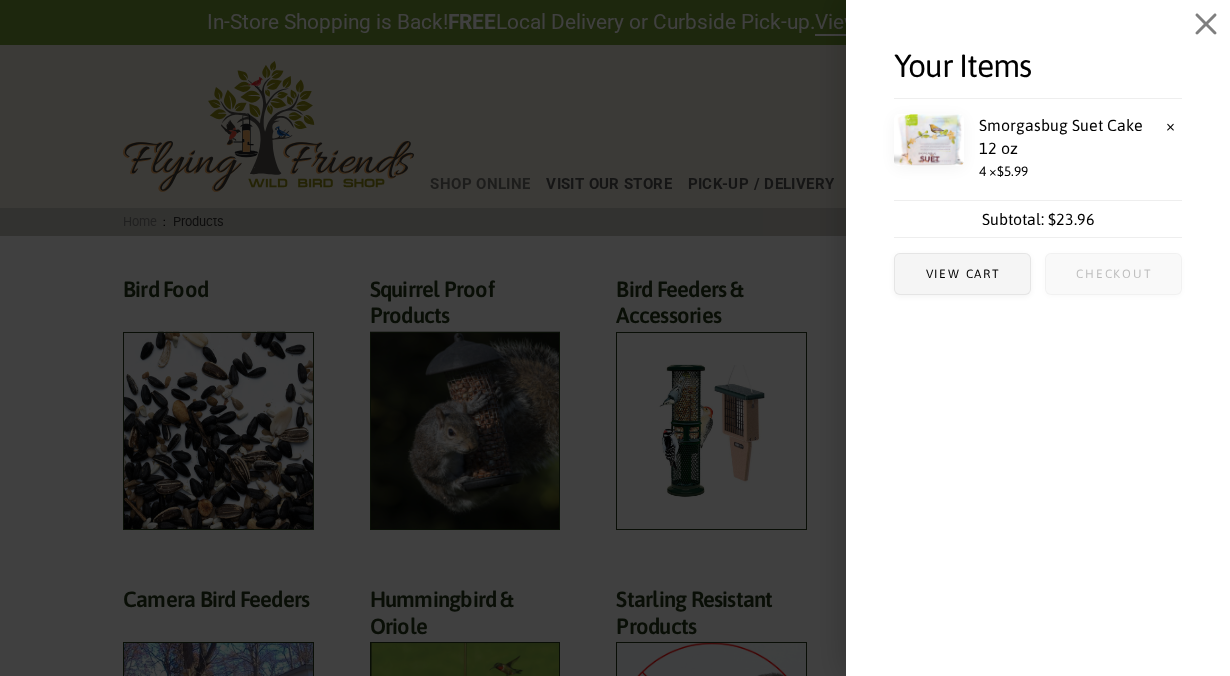 click on "Checkout" at bounding box center [1114, 274] 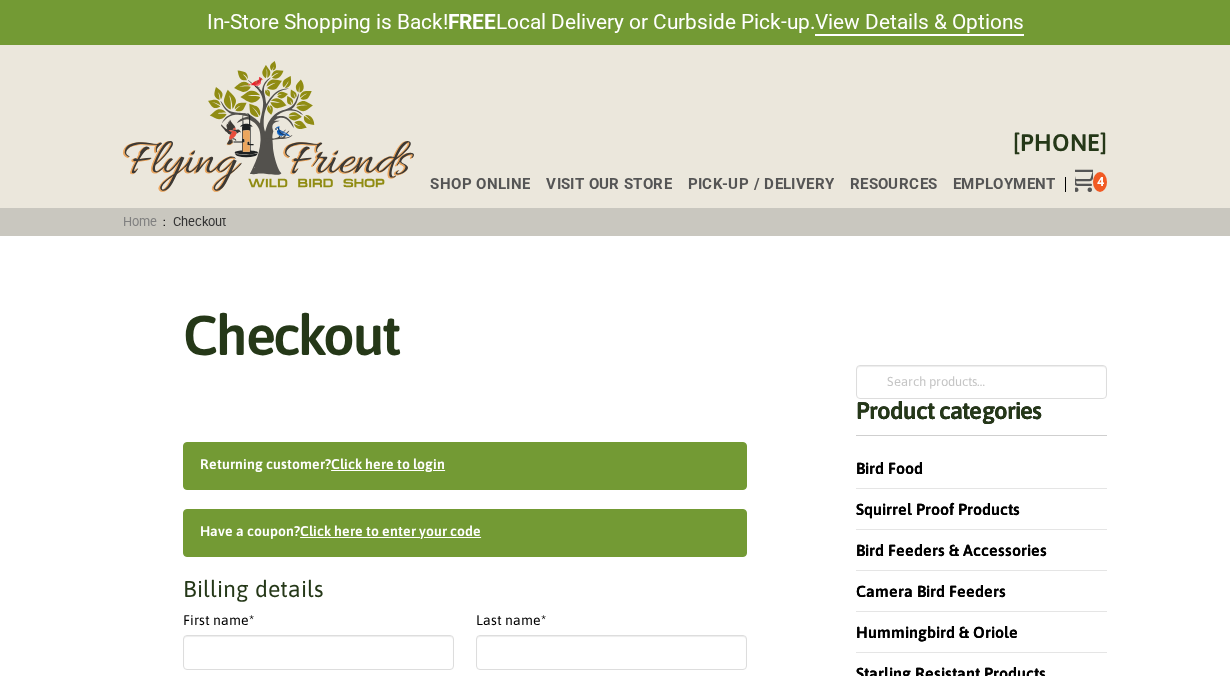 select on "IL" 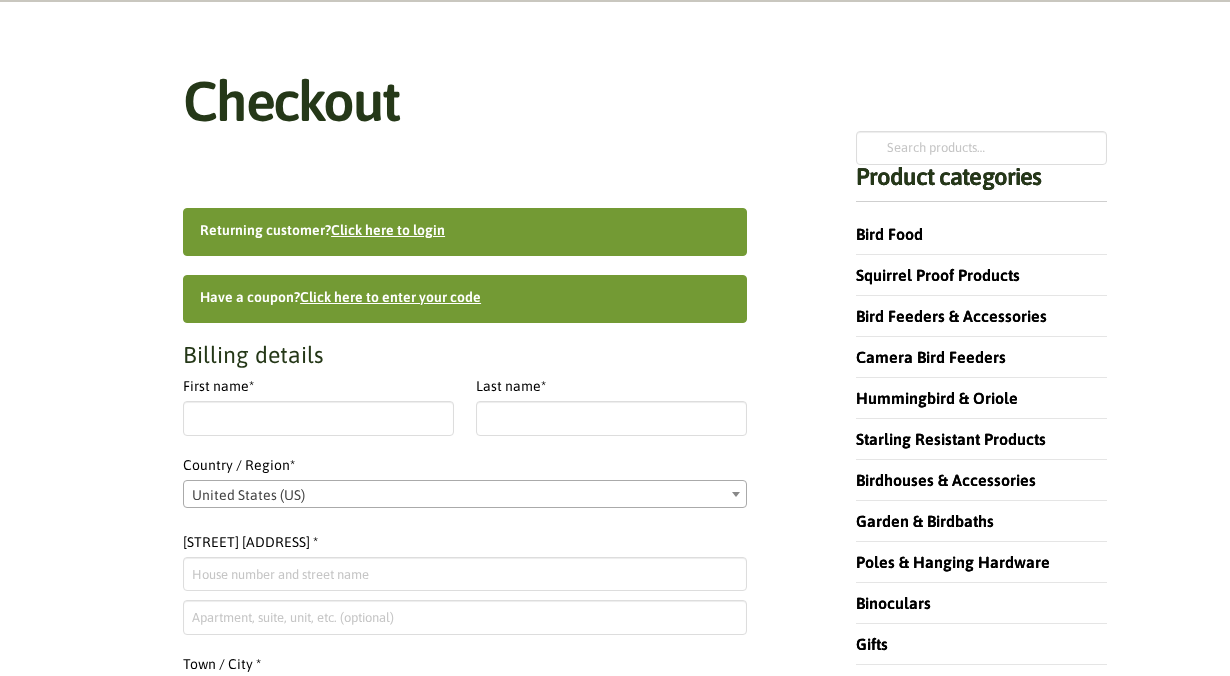 scroll, scrollTop: 234, scrollLeft: 0, axis: vertical 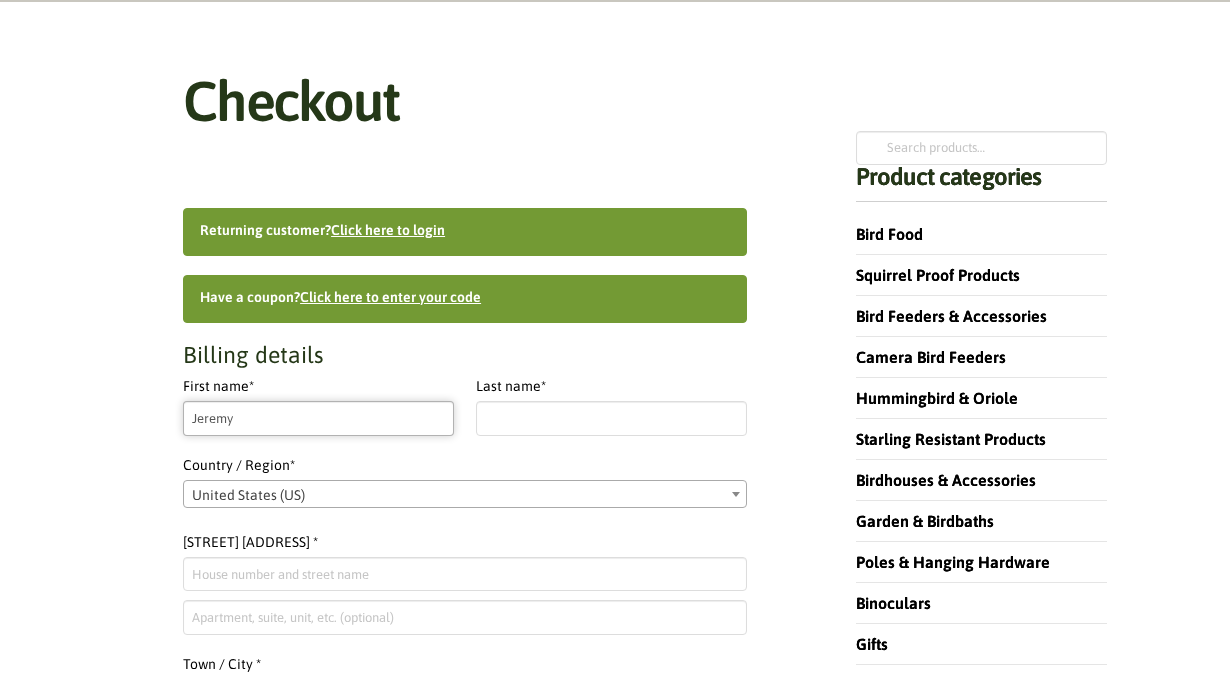 type on "Jeremy" 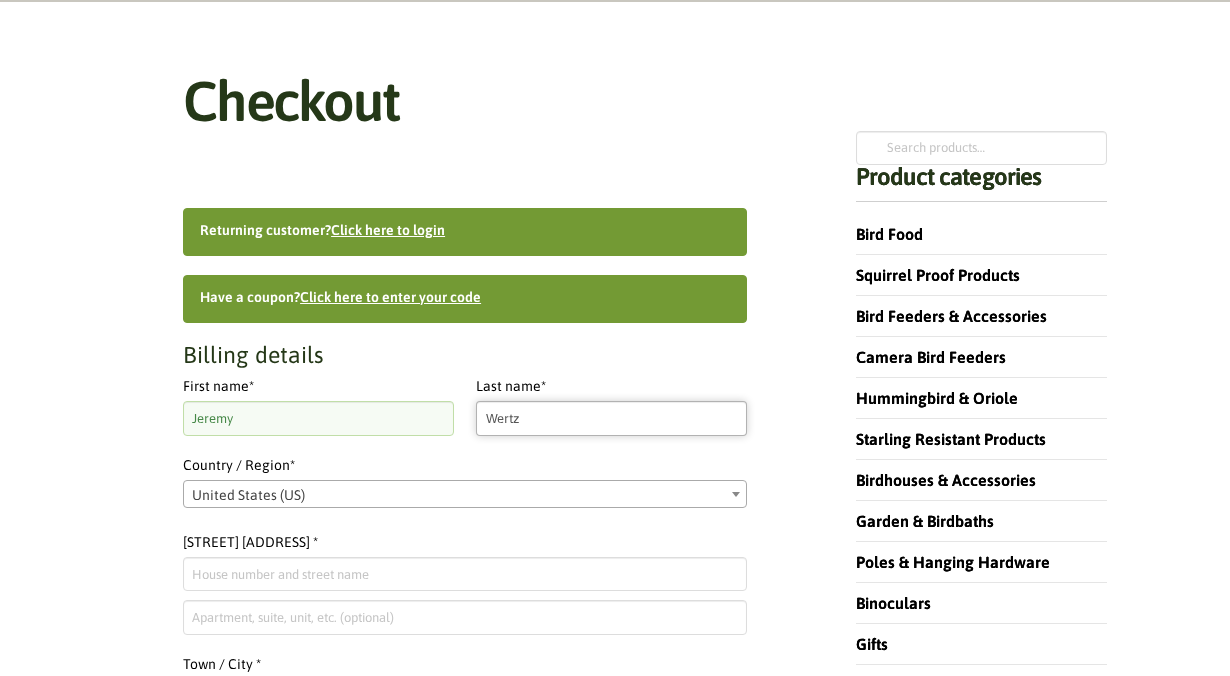 type on "Wertz" 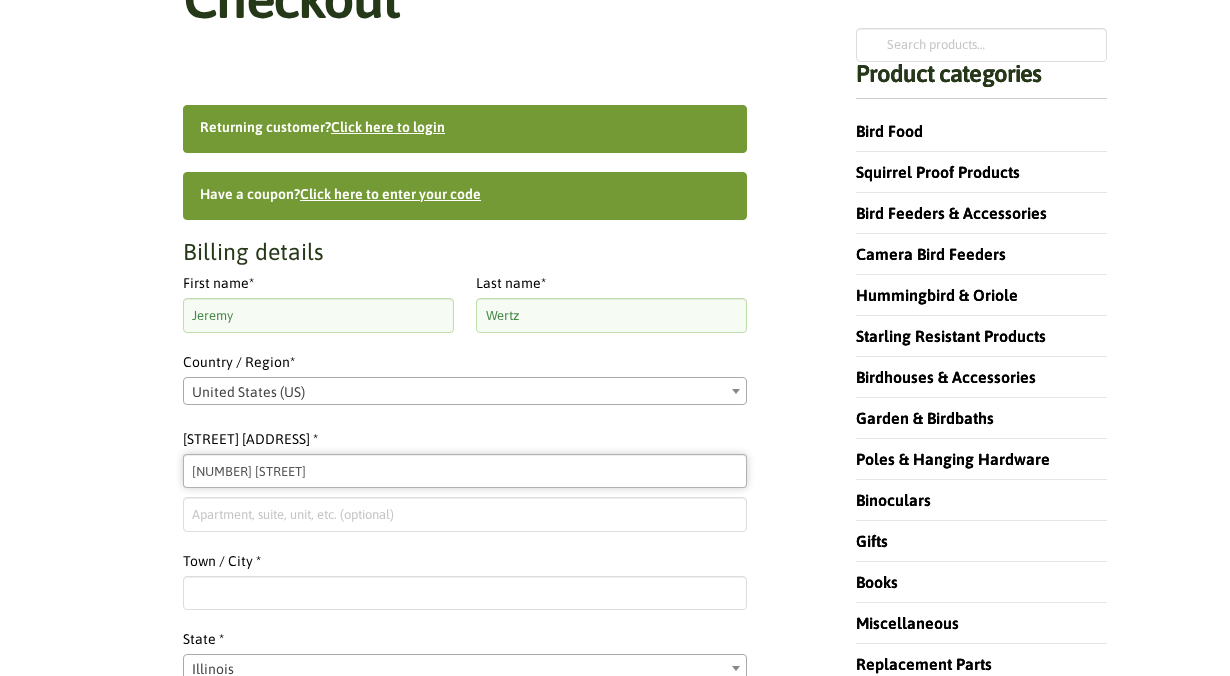 scroll, scrollTop: 369, scrollLeft: 0, axis: vertical 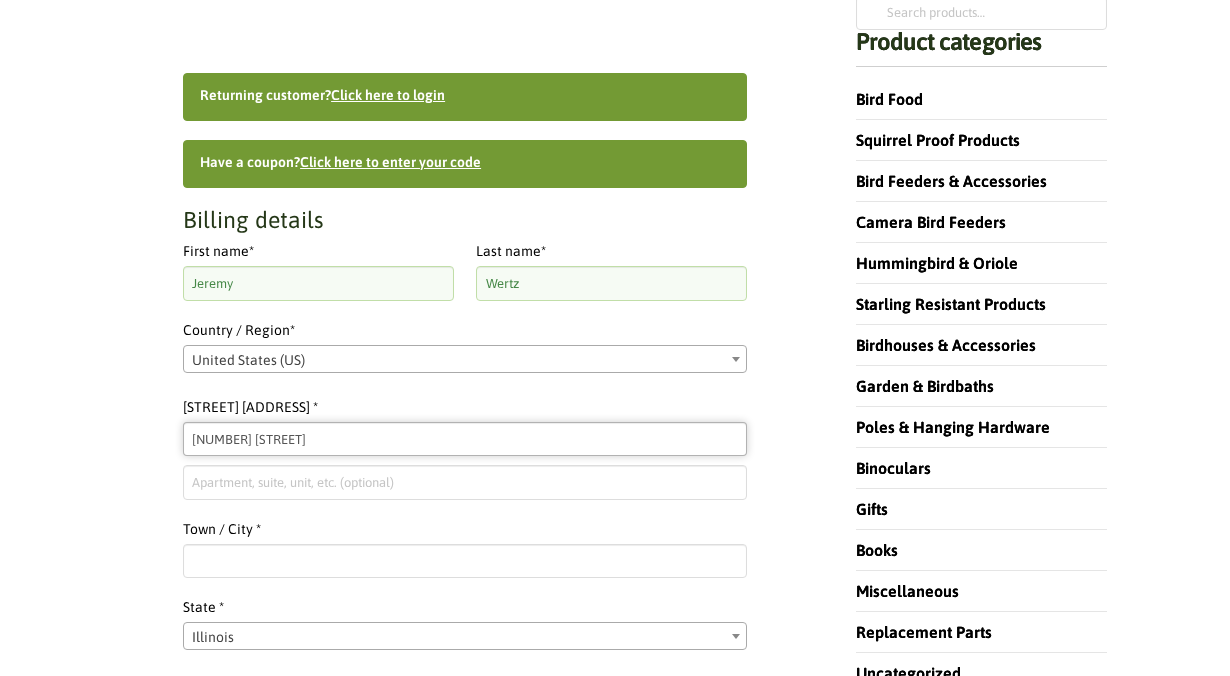 type on "[NUMBER] [STREET]" 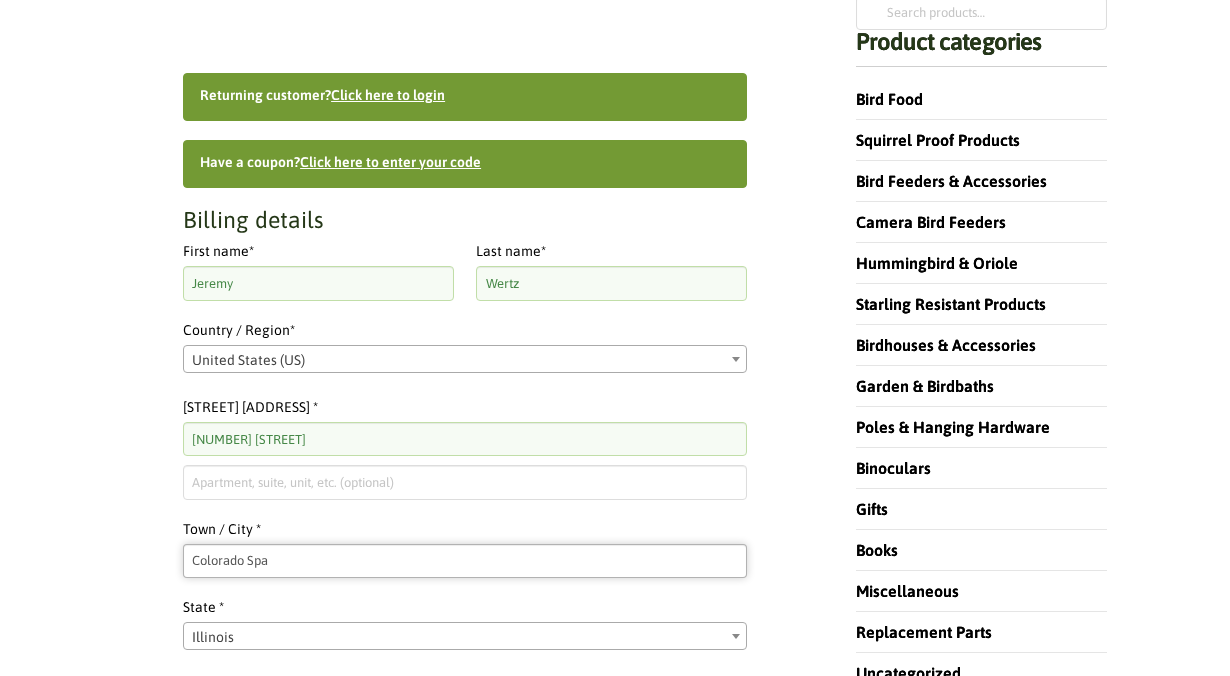 type on "Colorado Sp" 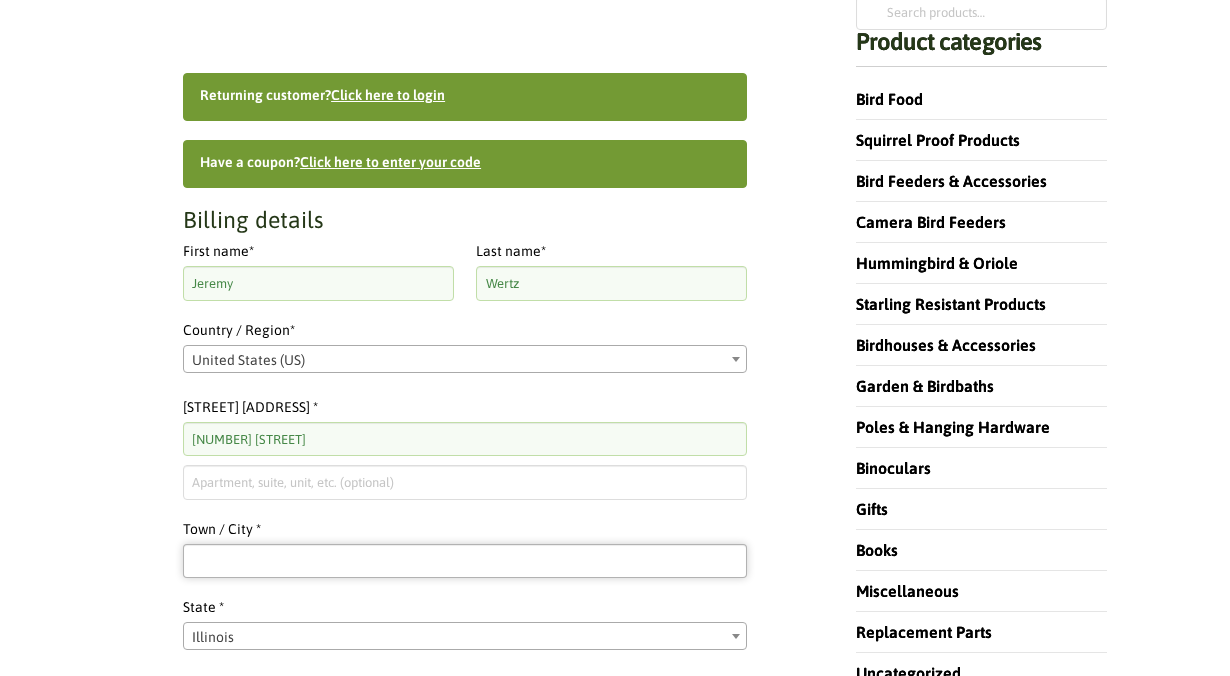 type on "Colorado Springs" 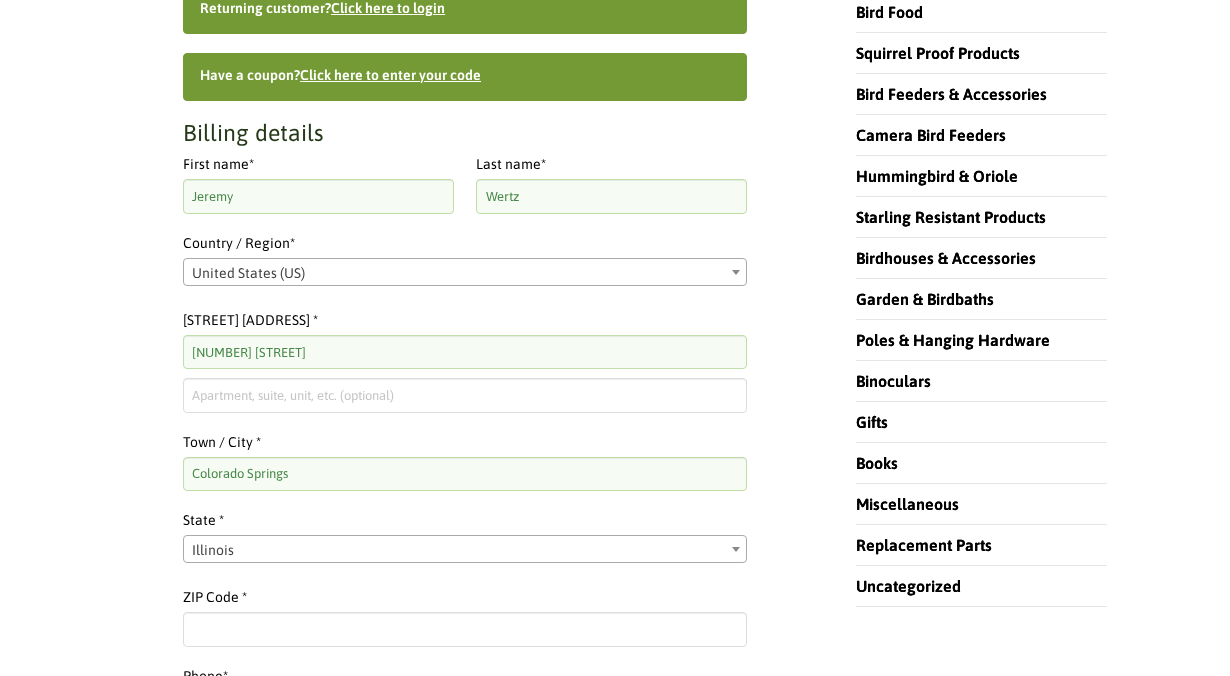 scroll, scrollTop: 457, scrollLeft: 0, axis: vertical 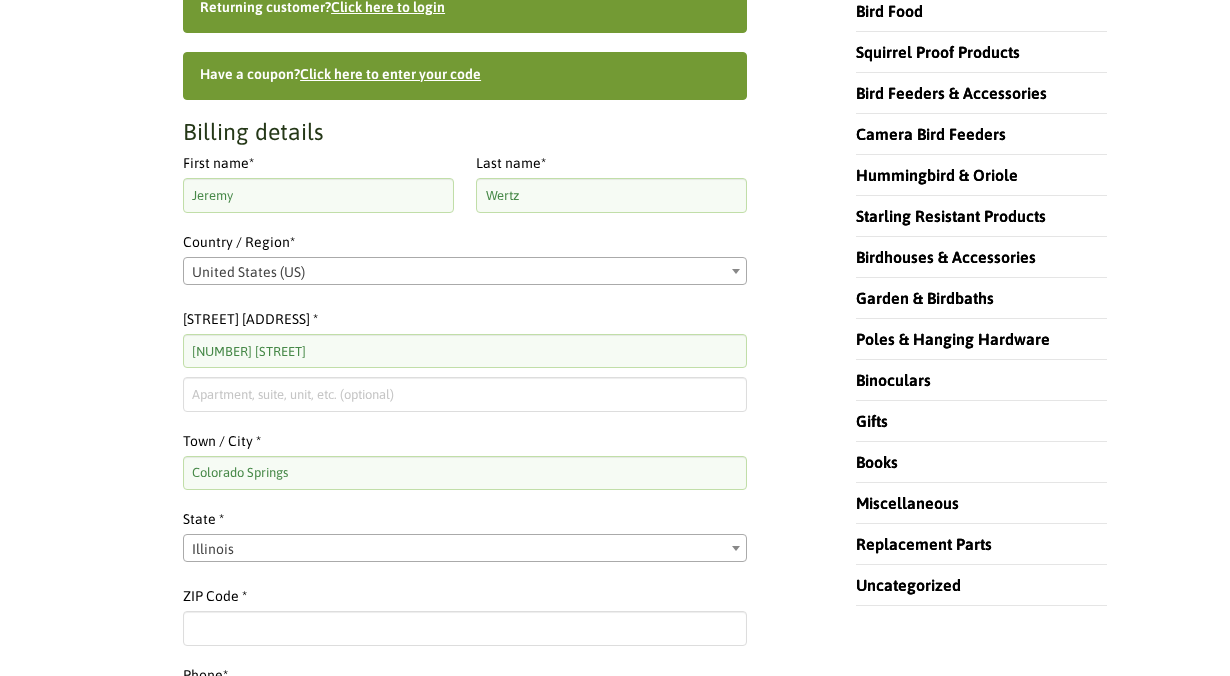 click on "Illinois" at bounding box center [465, 549] 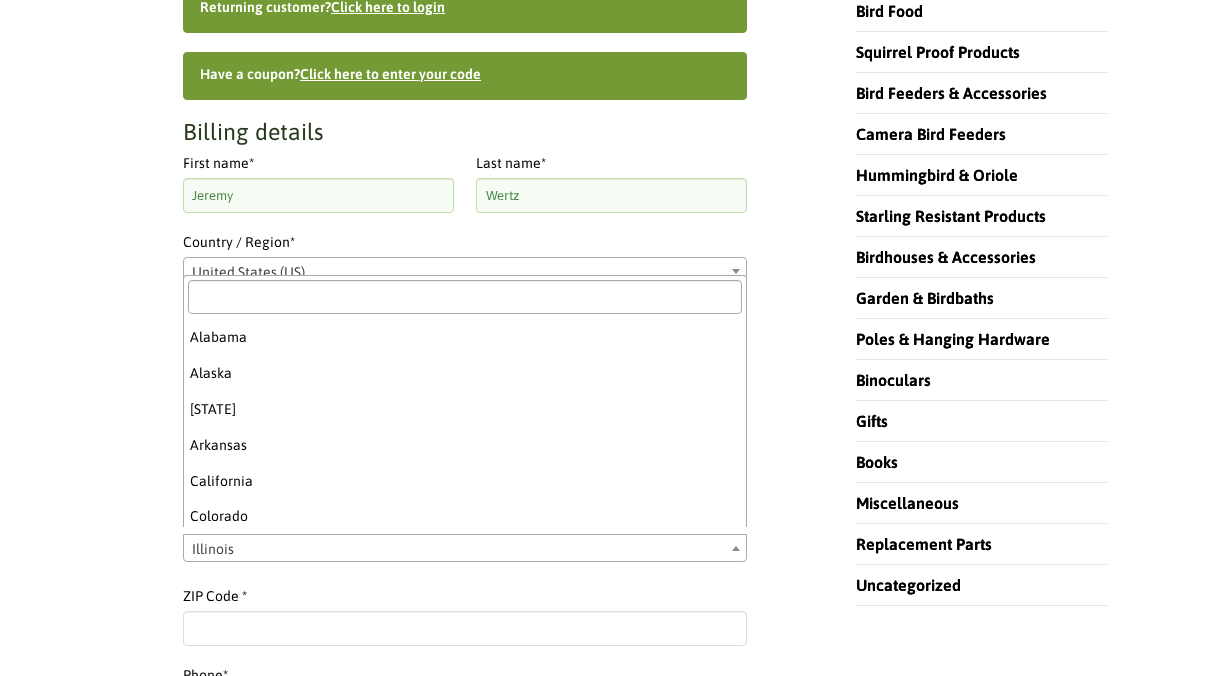 scroll, scrollTop: 21, scrollLeft: 0, axis: vertical 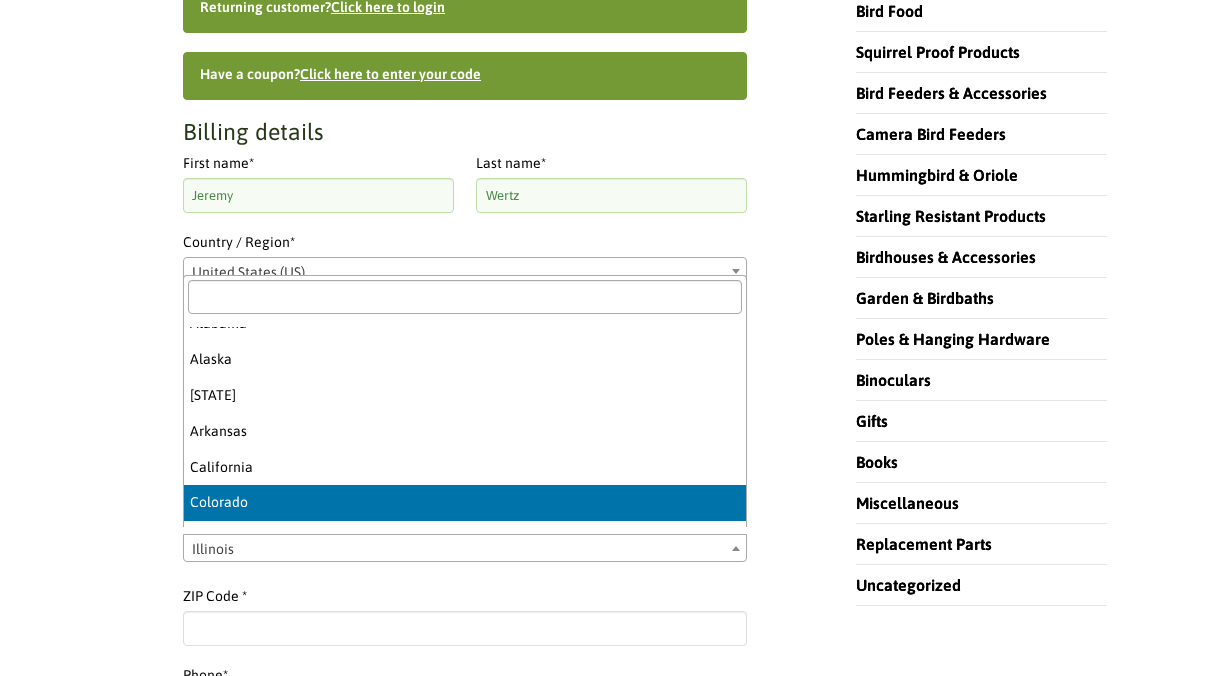 select on "CO" 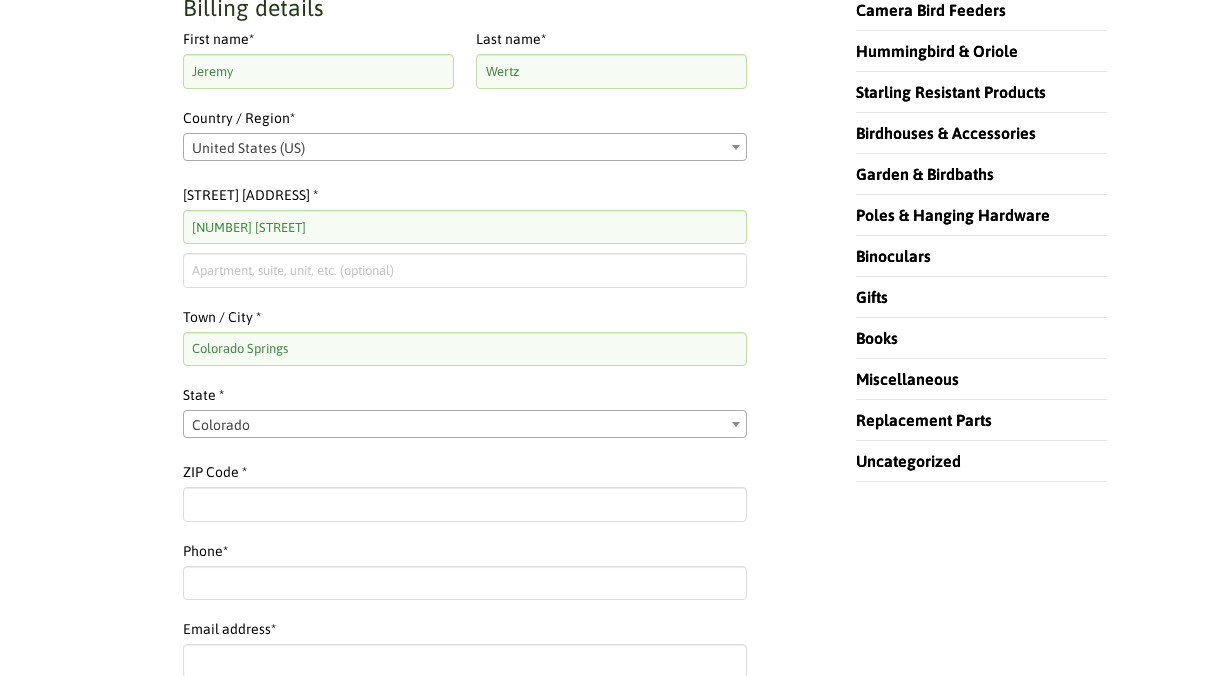 scroll, scrollTop: 585, scrollLeft: 0, axis: vertical 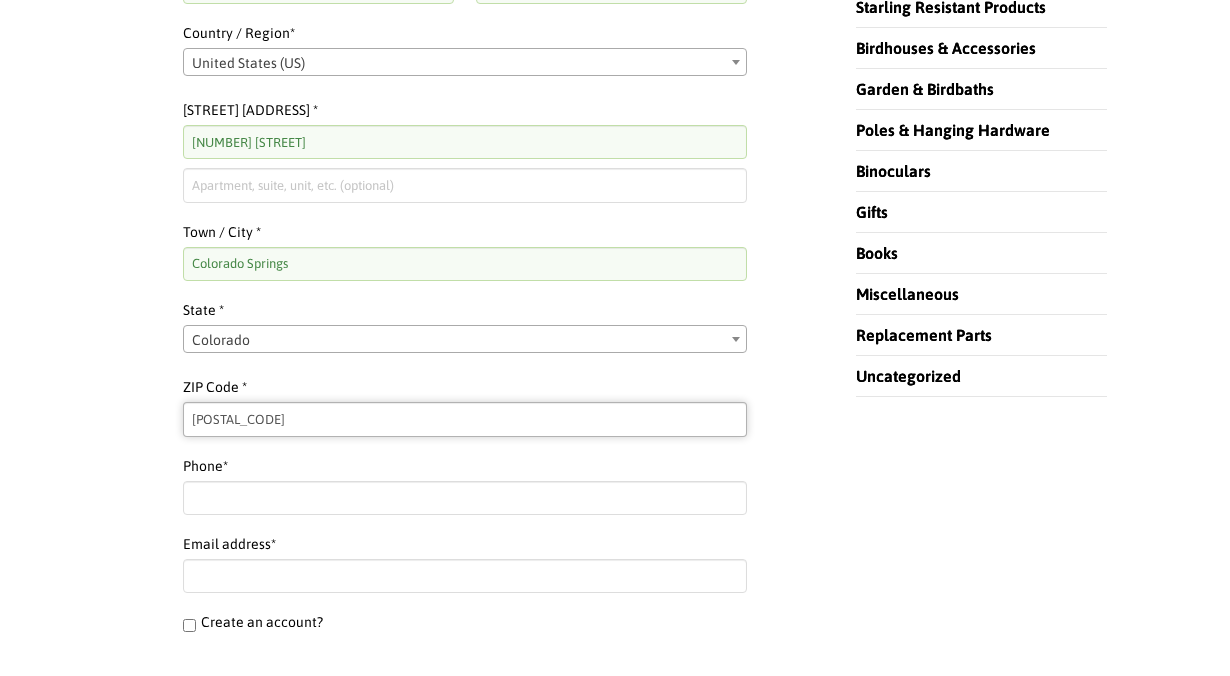 type on "[POSTAL_CODE]" 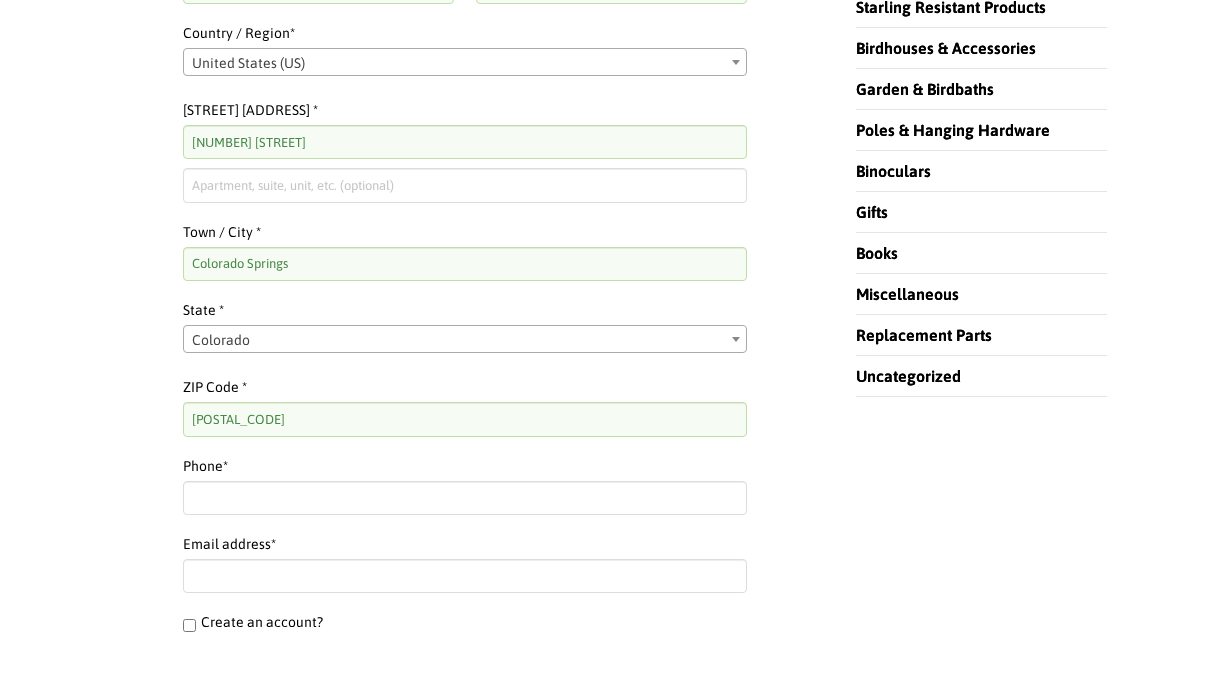 click on "Returning customer?  Click here to login
If you have shopped with us before, please enter your details below. If you are a new customer, please proceed to the Billing section.
Username or email  * Required
Password  * Required
Captcha  *
Remember me
Login
Lost your password?
Have a coupon?  Click here to enter your code
Coupon:
Apply coupon
Billing details
First name  * [FIRST] Last name  * [LAST] Country / Region  * Select a country / region… Afghanistan Åland Islands Albania Algeria American Samoa Andorra Angola Anguilla Antigua and Barbuda Argentina Armenia Aruba Australia Austria Azerbaijan Bahamas Bahrain Bangladesh Barbados" at bounding box center [465, 776] 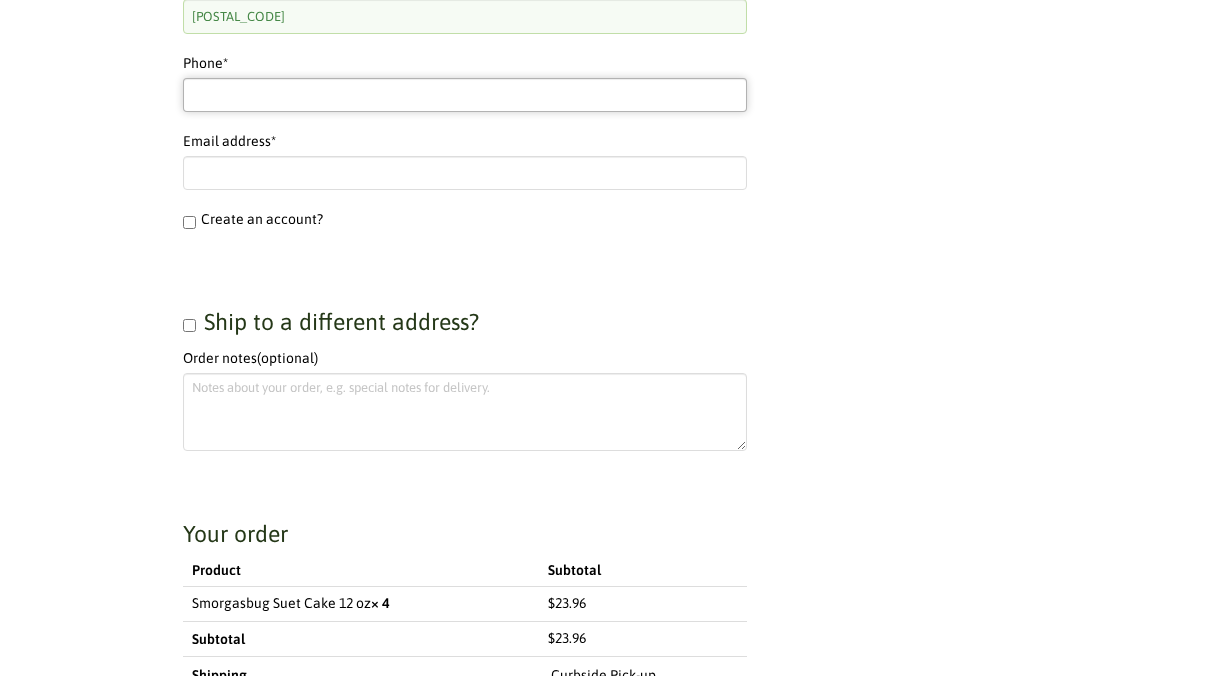 scroll, scrollTop: 1069, scrollLeft: 0, axis: vertical 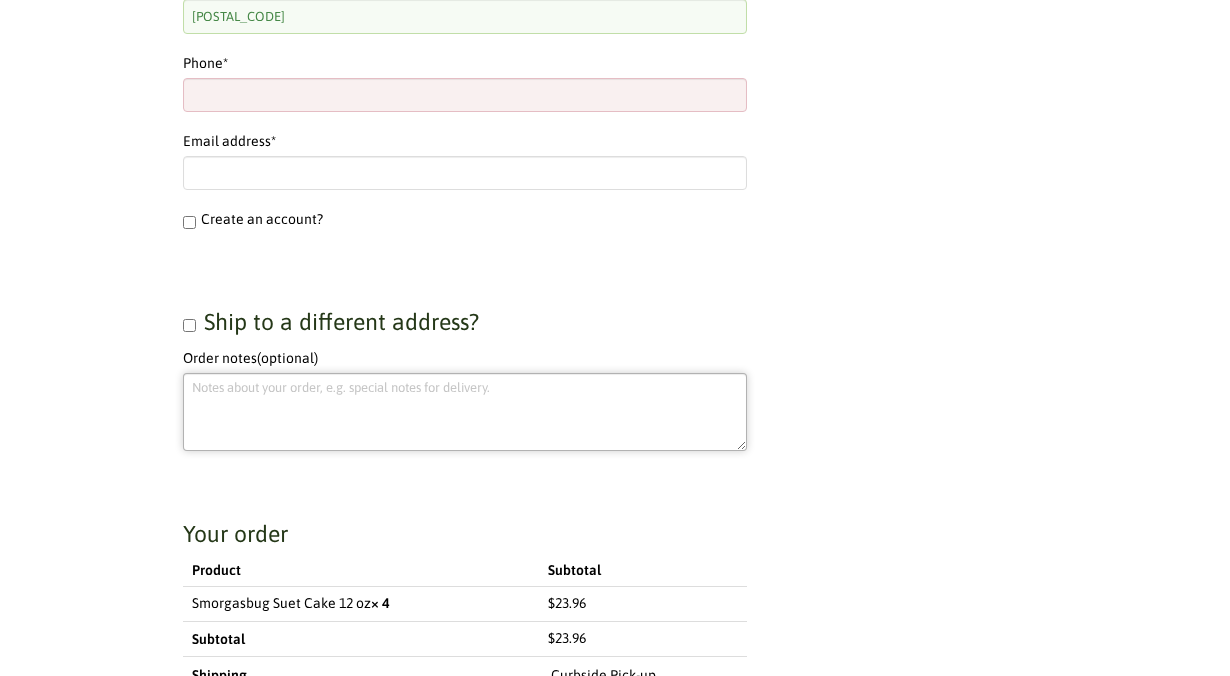 click on "Order notes  (optional)" at bounding box center [465, 412] 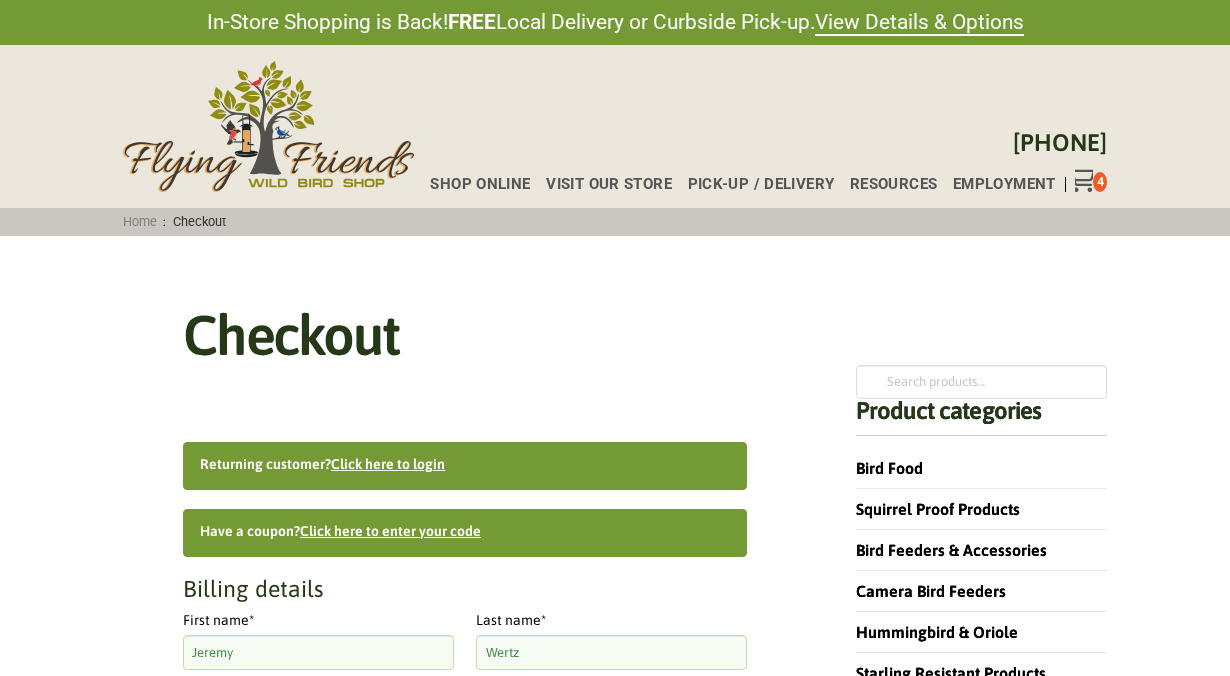 scroll, scrollTop: 0, scrollLeft: 0, axis: both 